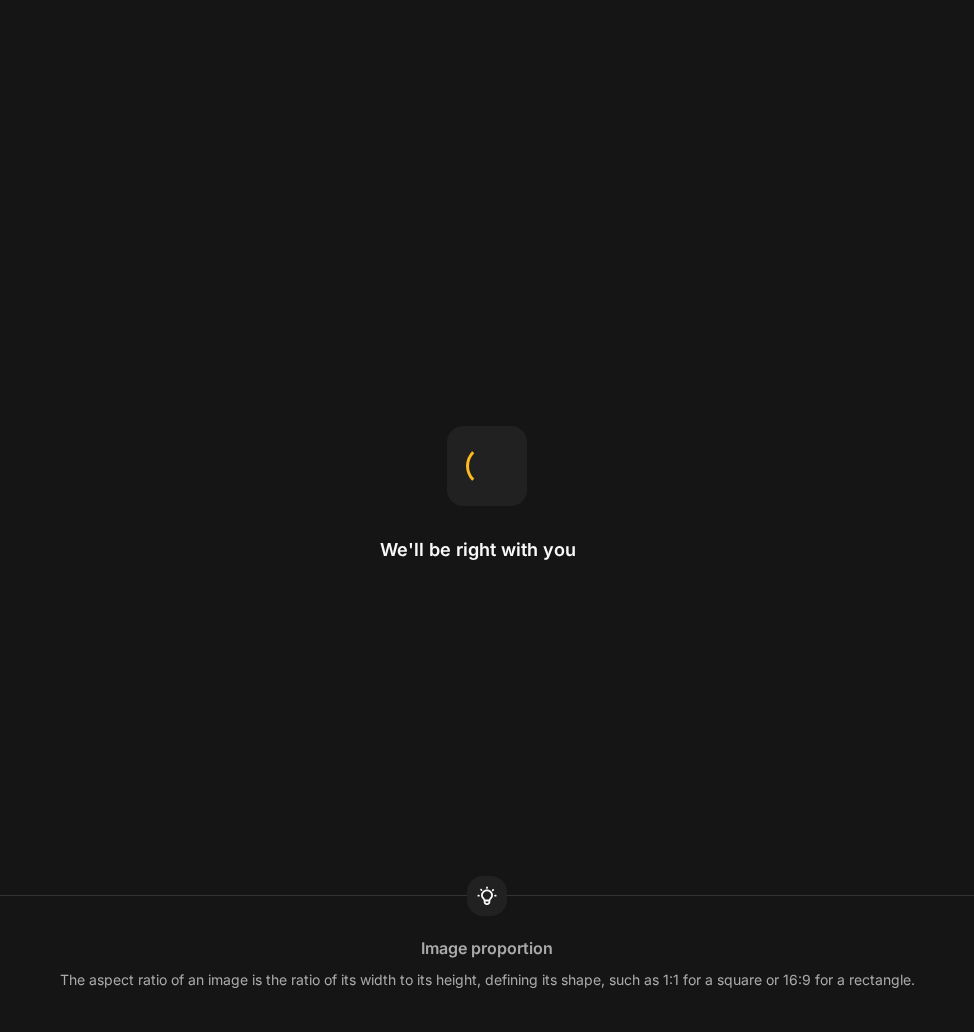 scroll, scrollTop: 0, scrollLeft: 0, axis: both 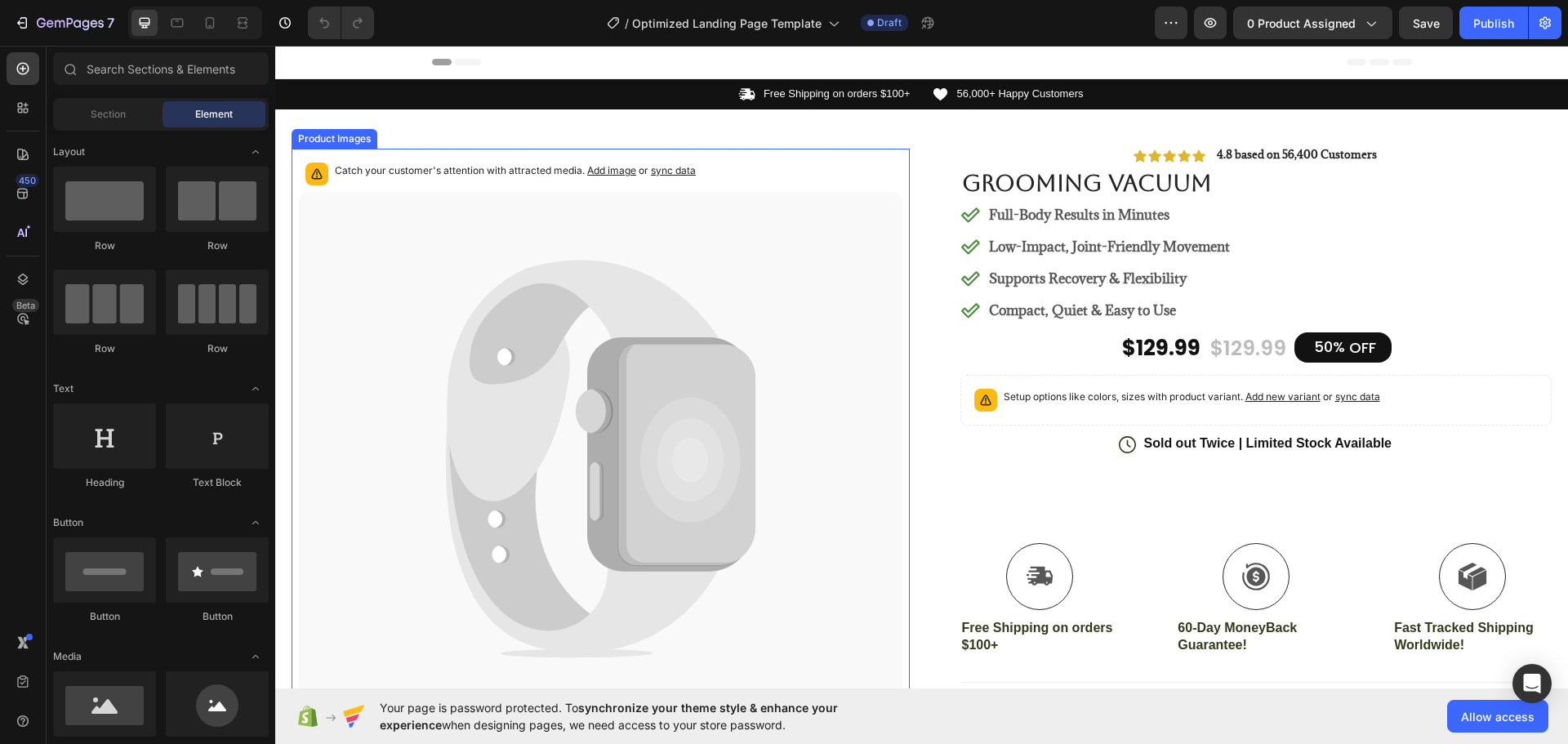 click 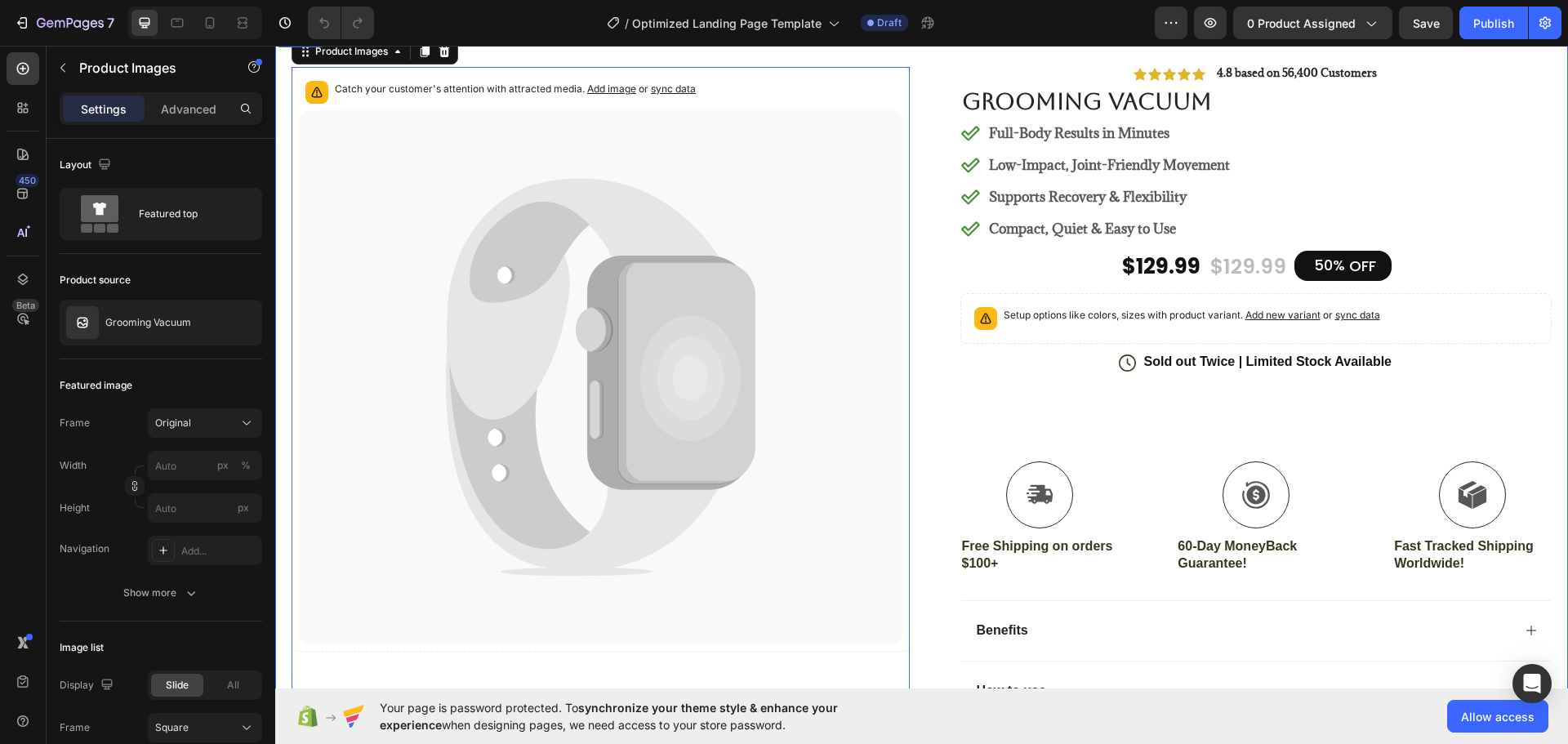 scroll, scrollTop: 0, scrollLeft: 0, axis: both 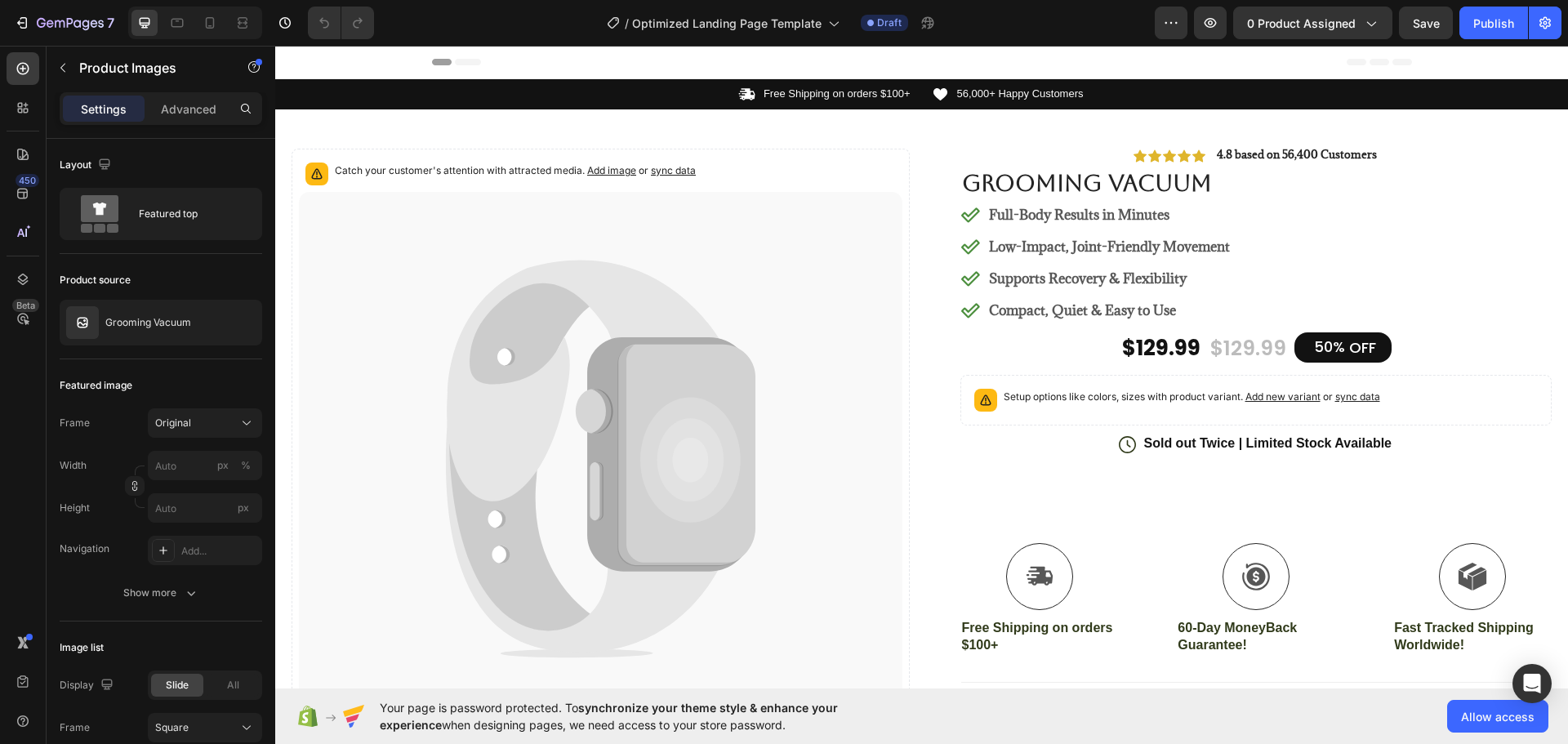 click on "Header" at bounding box center (922, 62) 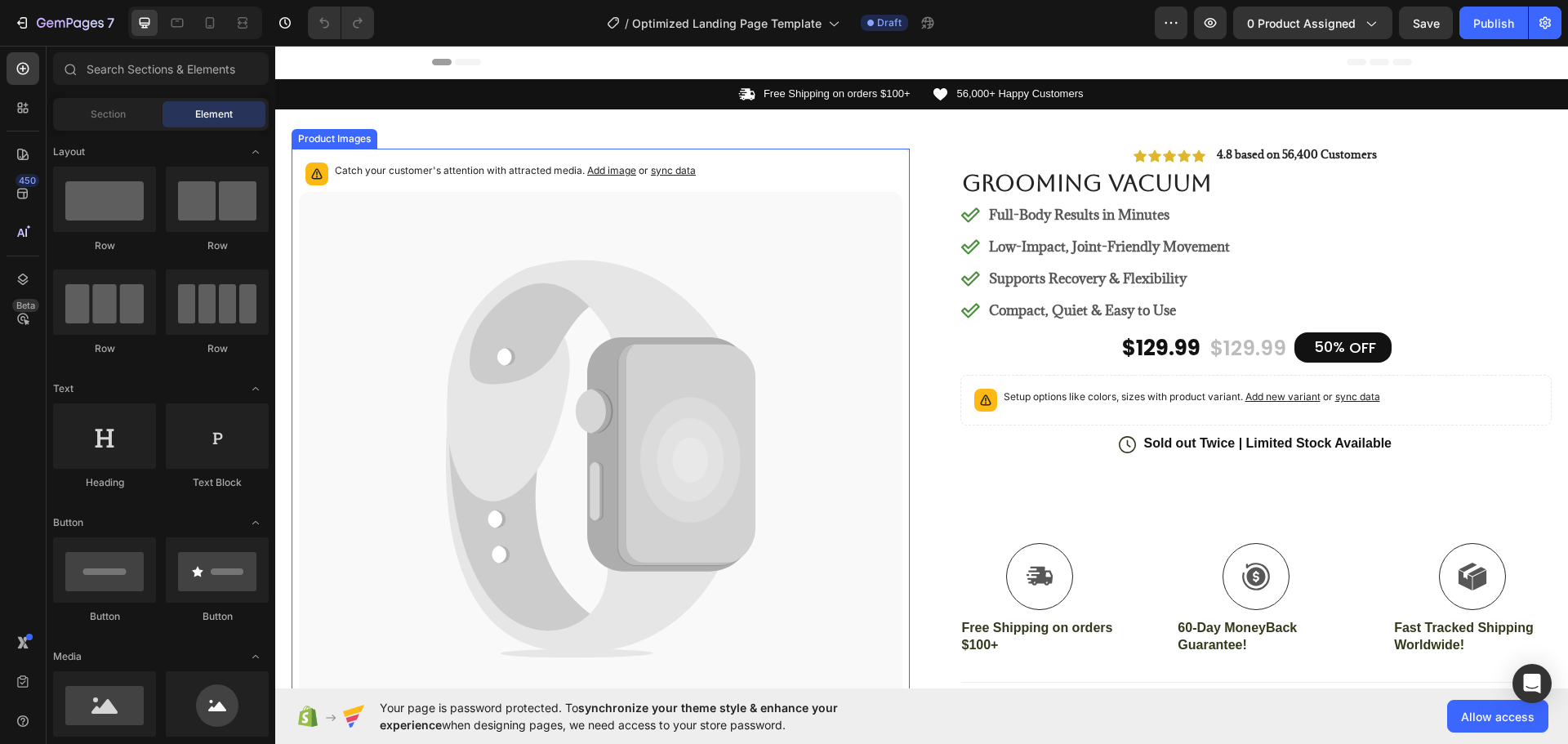 click 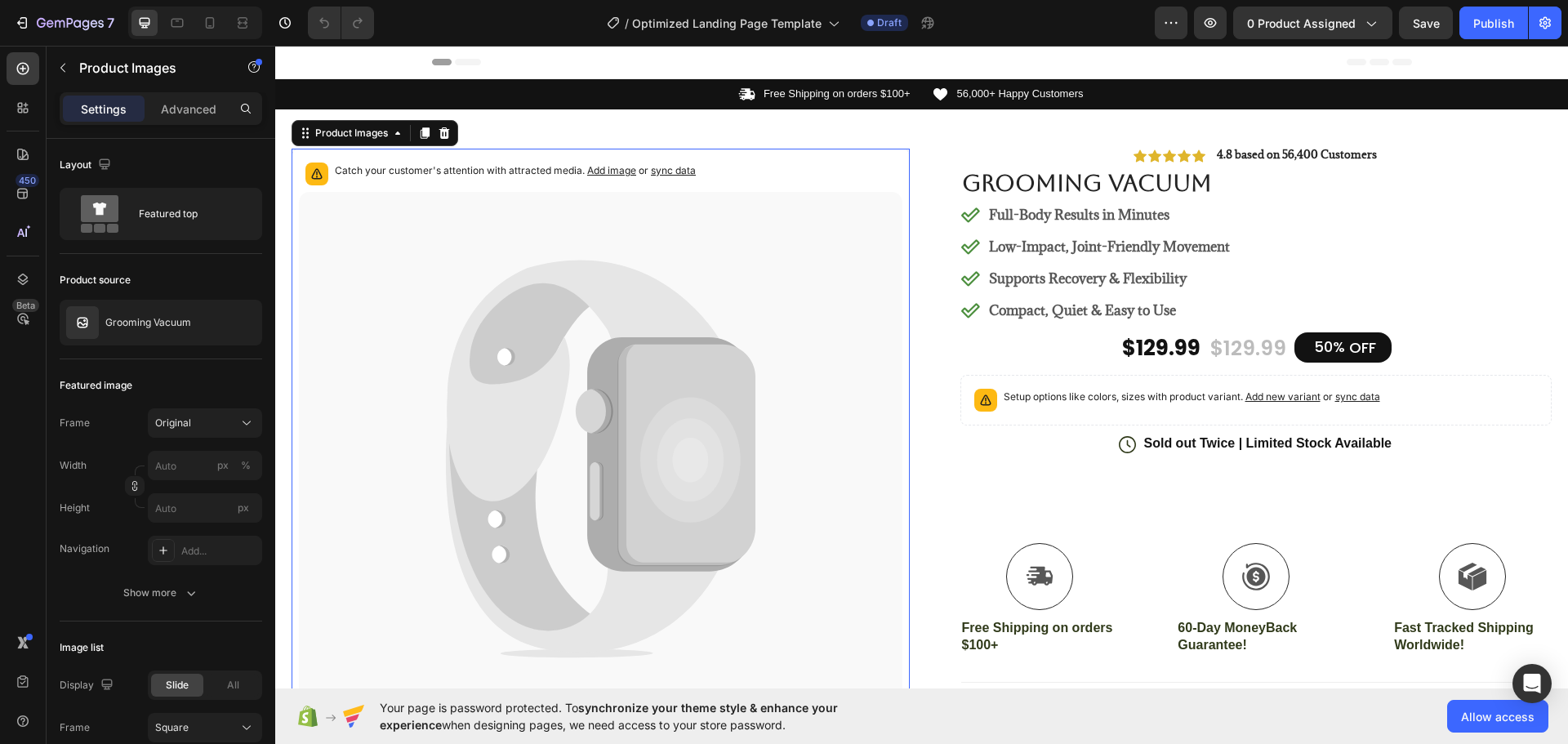 click 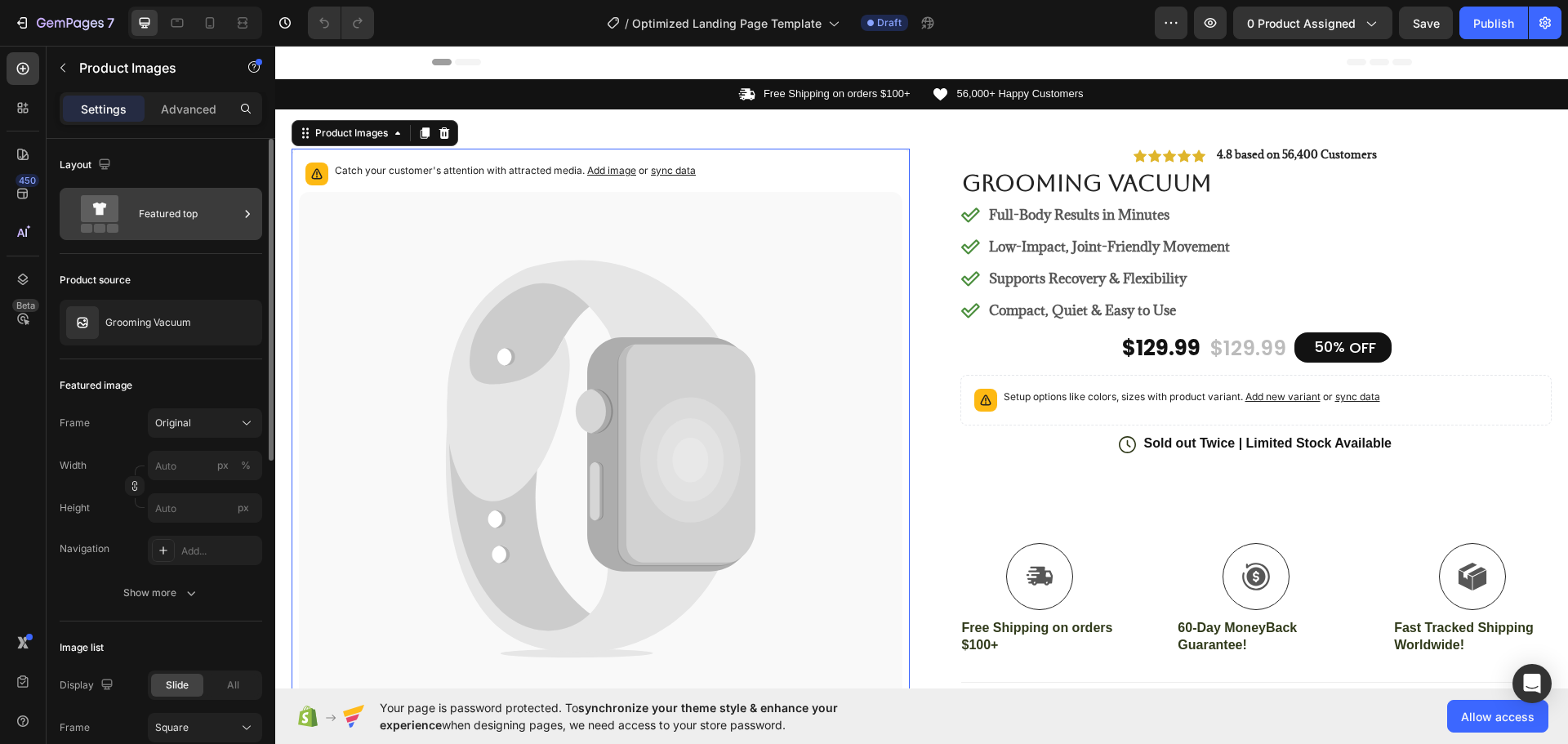 click on "Featured top" at bounding box center [189, 214] 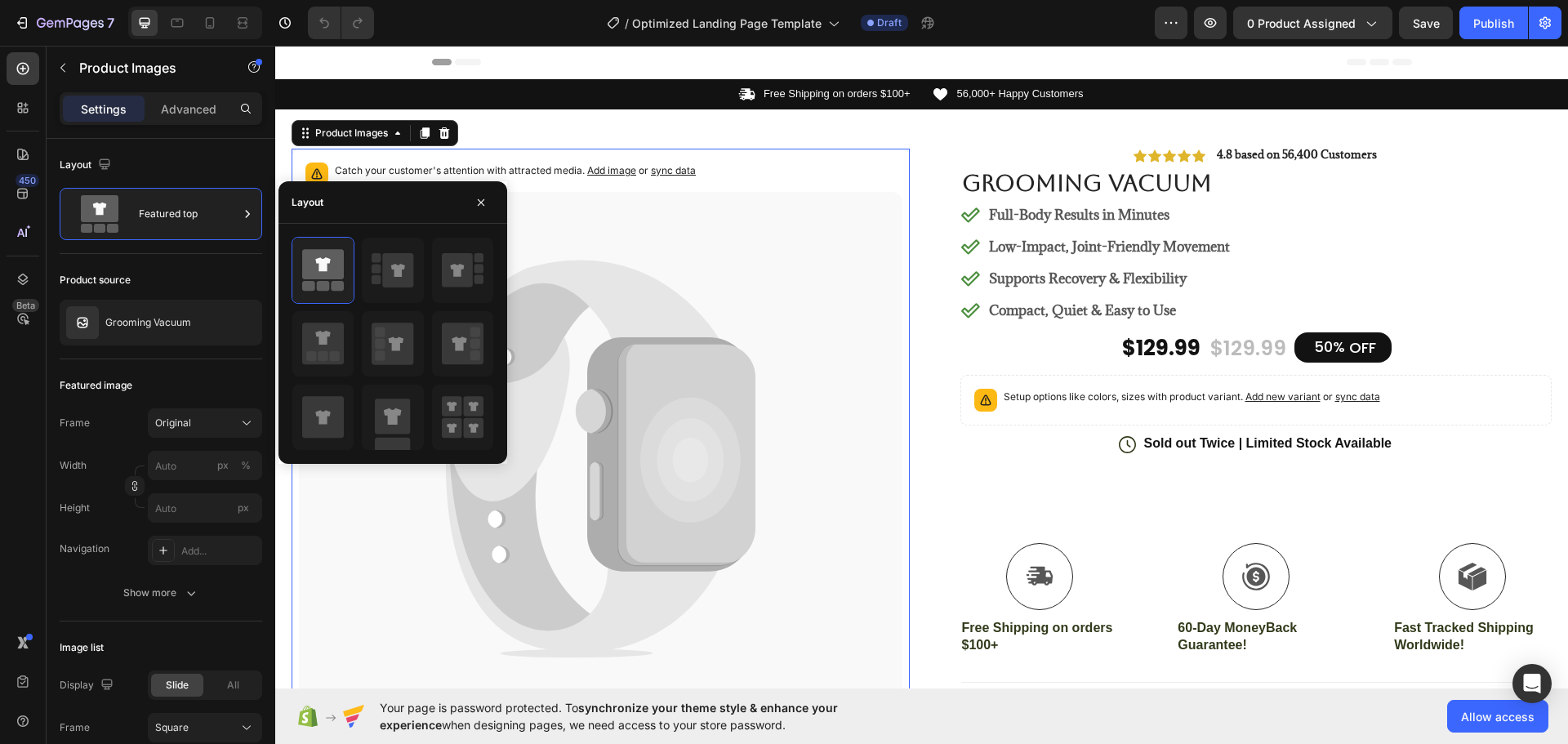 click on "Product Images" at bounding box center (375, 133) 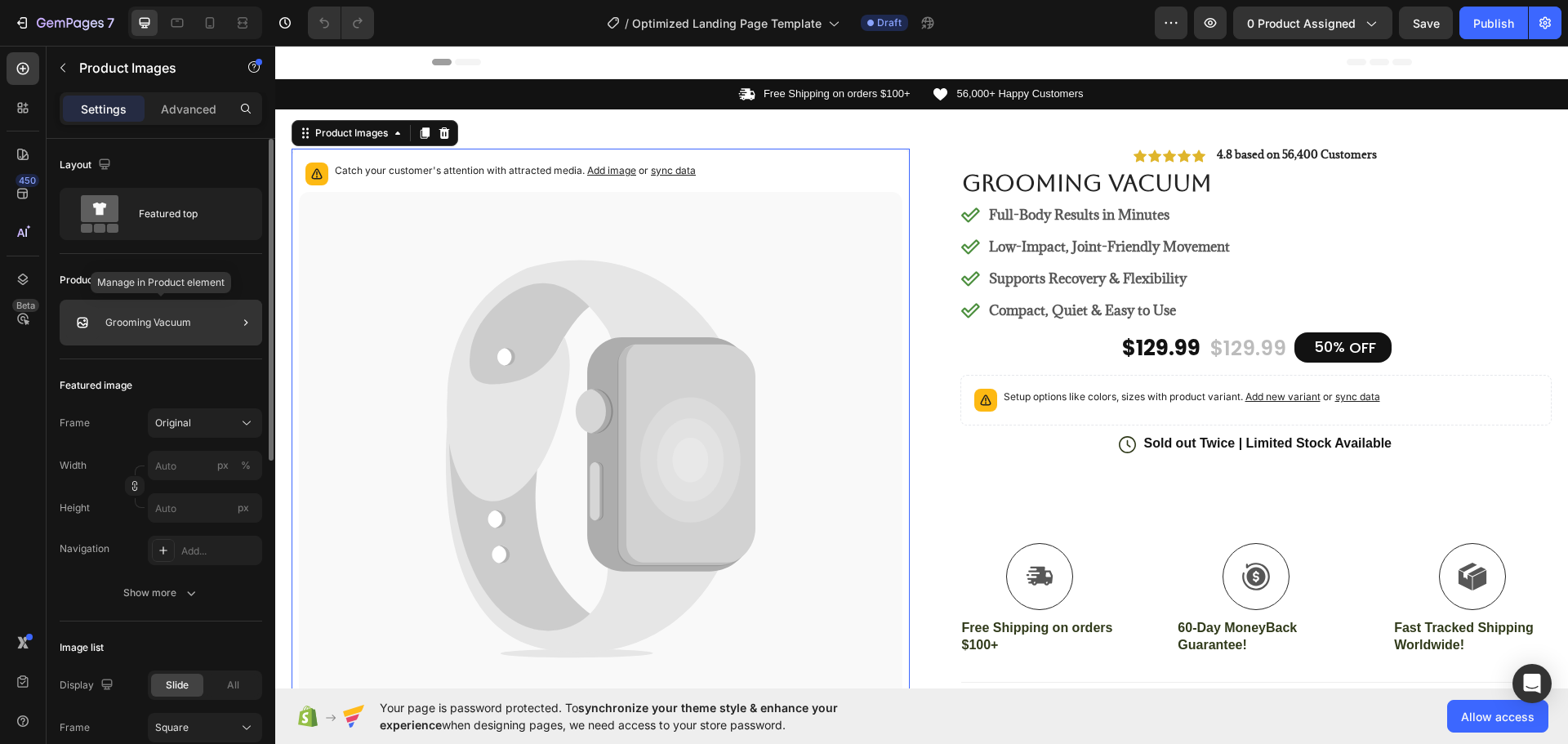 click on "Grooming Vacuum" 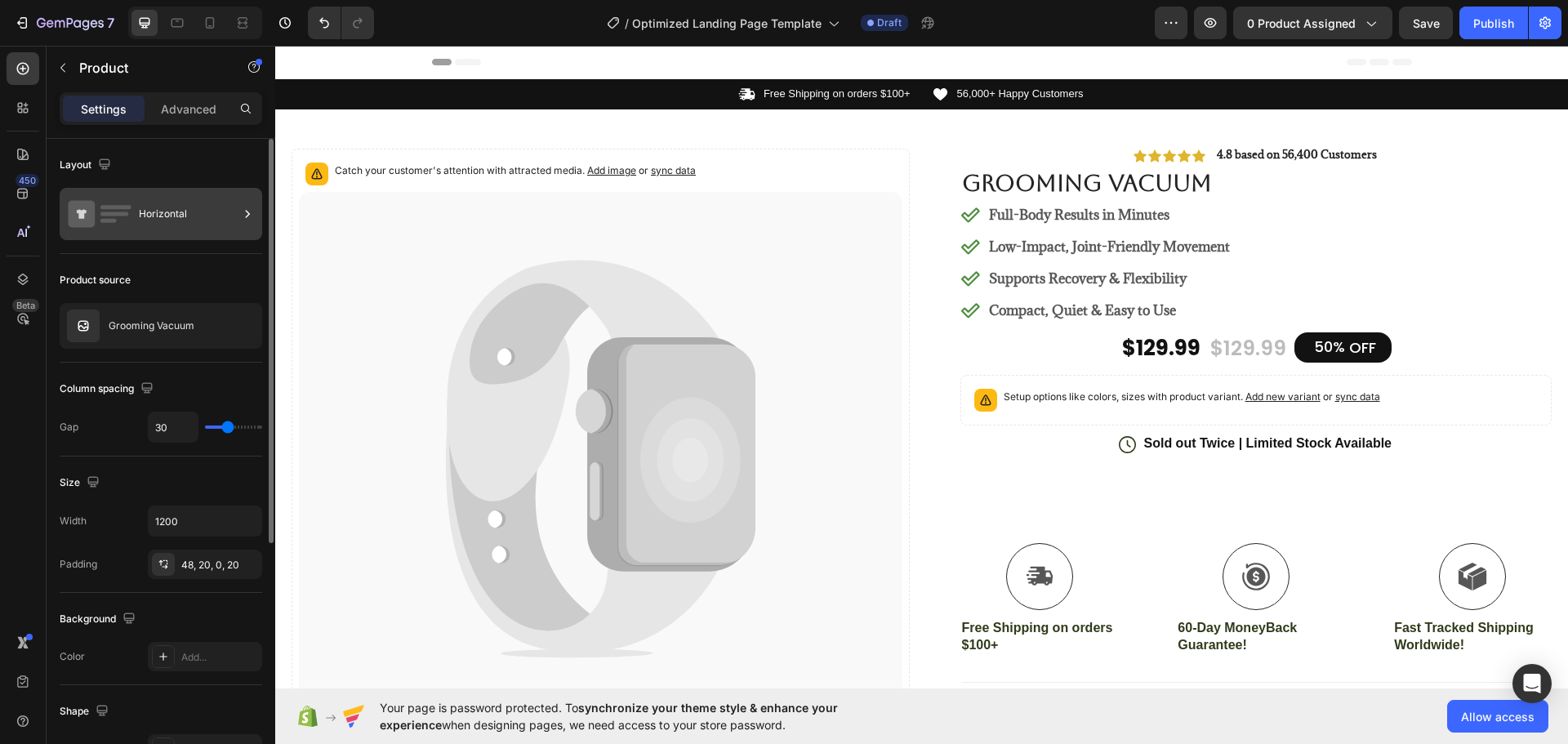 click on "Horizontal" at bounding box center [189, 214] 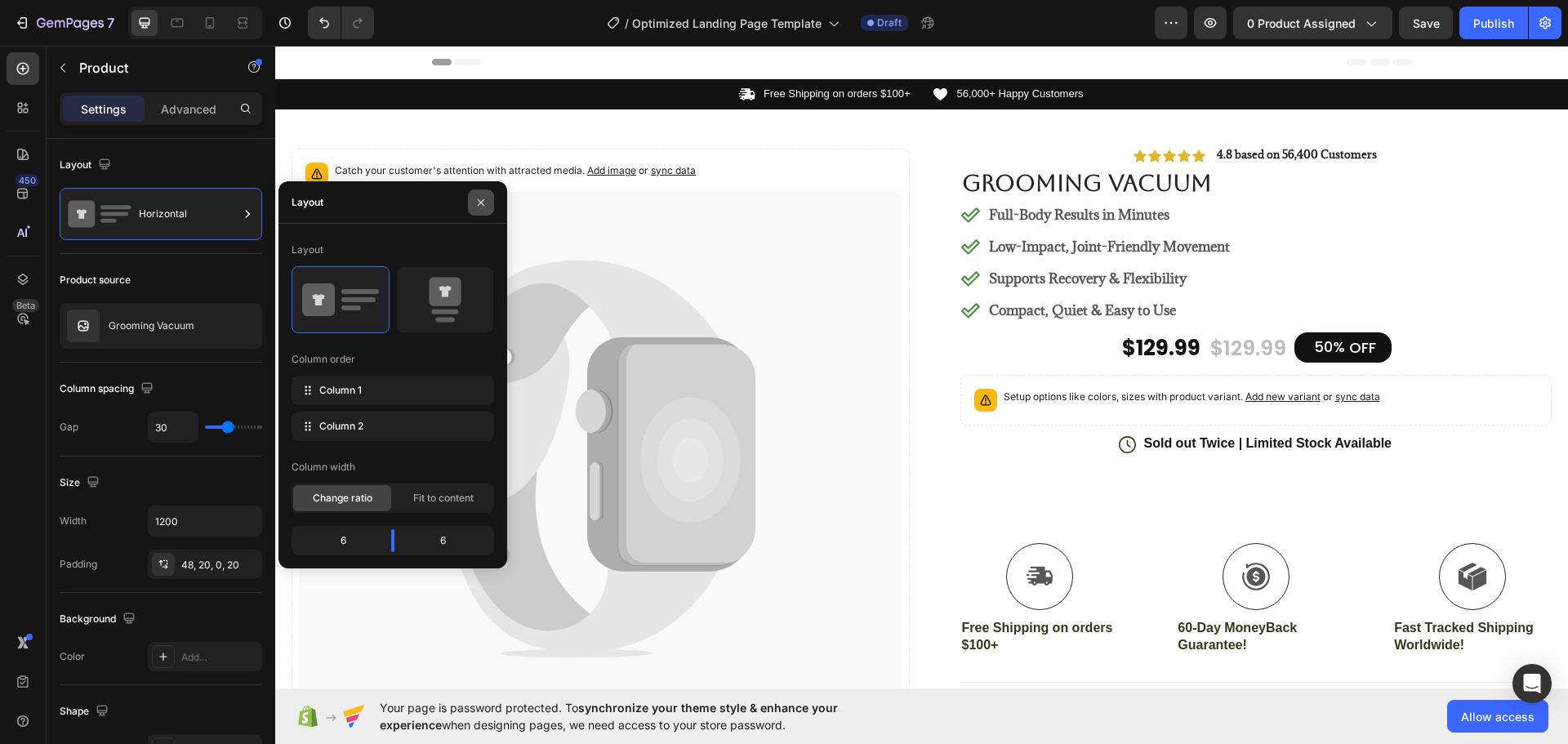click at bounding box center (481, 203) 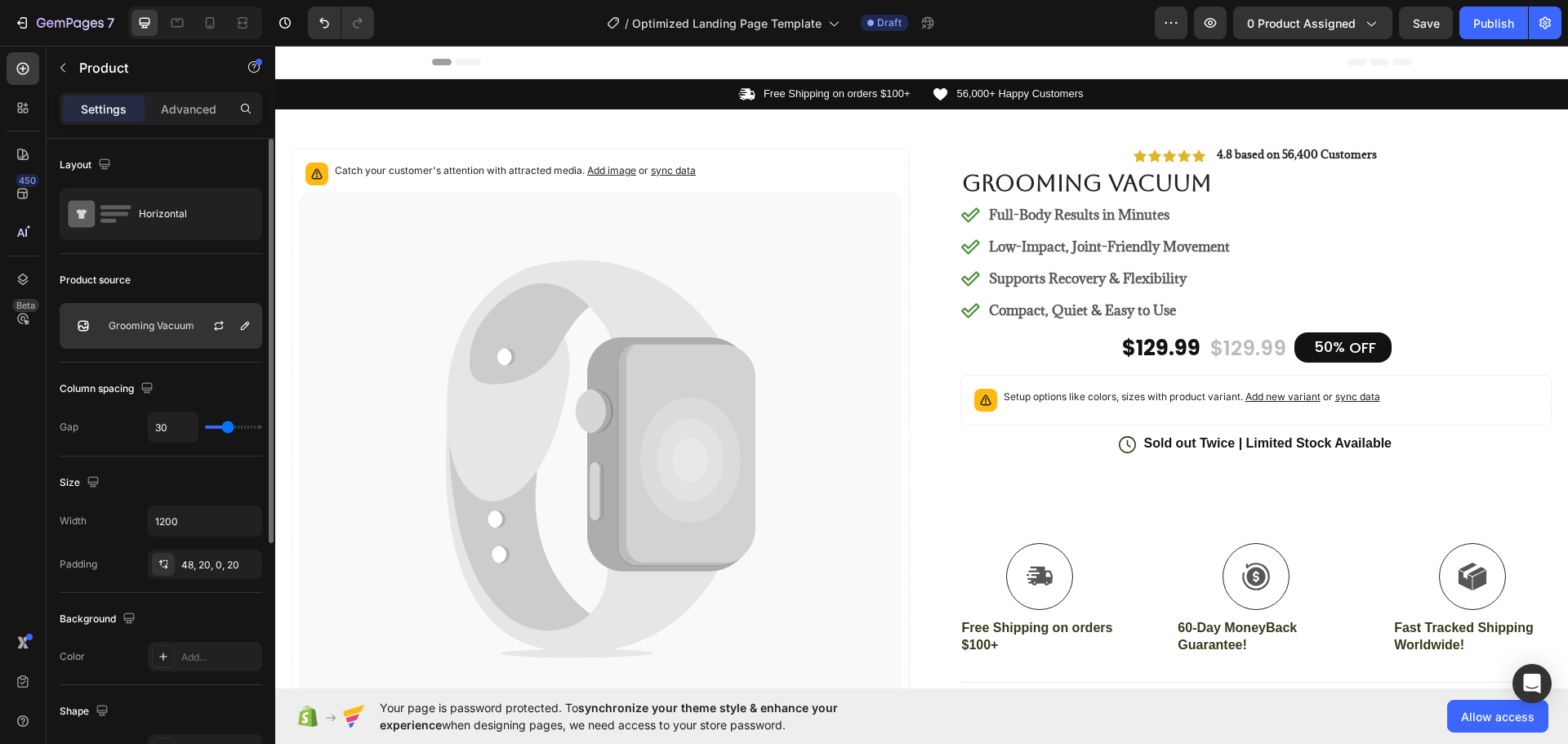 click on "Grooming Vacuum" 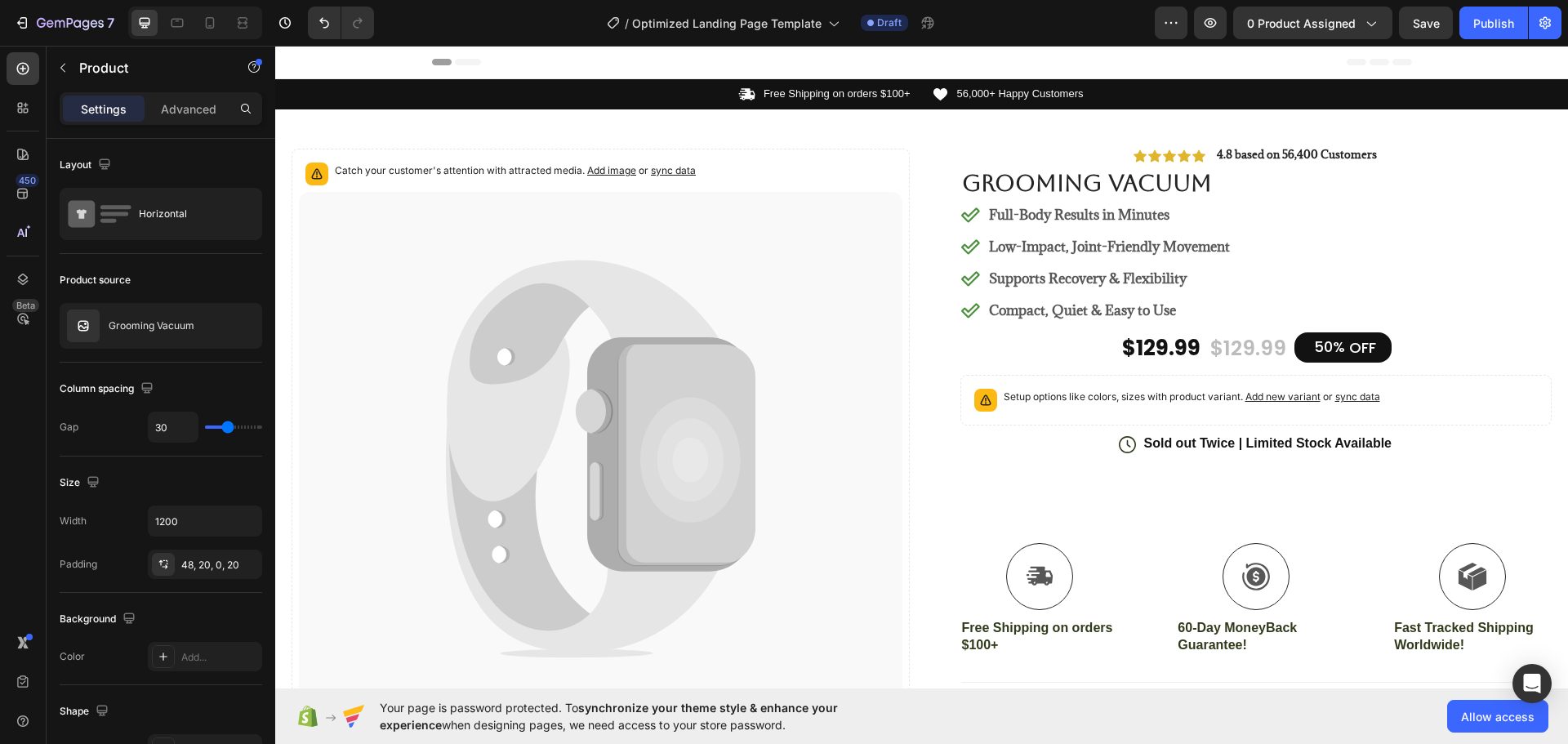 click on "Catch your customer's attention with attracted media.       Add image   or   sync data
Product Images #1 Home fitness Product of 2024 Text Block Image Icon Icon Icon Icon Icon Icon List I’ve tried so many flea treatments and sprays, but nothing really worked long-term—until I found  COMFORA Chews!  Within just a few weeks, I noticed a  huge difference —my dog stopped scratching, her coat looked shinier, and I wasn’t seeing fleas or ticks after walks anymore. The best part?  It’s natural, mess-free, and she actually loves taking it.  I feel so much better knowing she’s protected daily—and I’ve never felt more confident as a dog parent. Highly recommend! Text Block
Icon Hannah N. (Houston, USA) Text Block Row Row Row Icon Icon Icon Icon Icon Icon List Text Block" at bounding box center [921, 582] 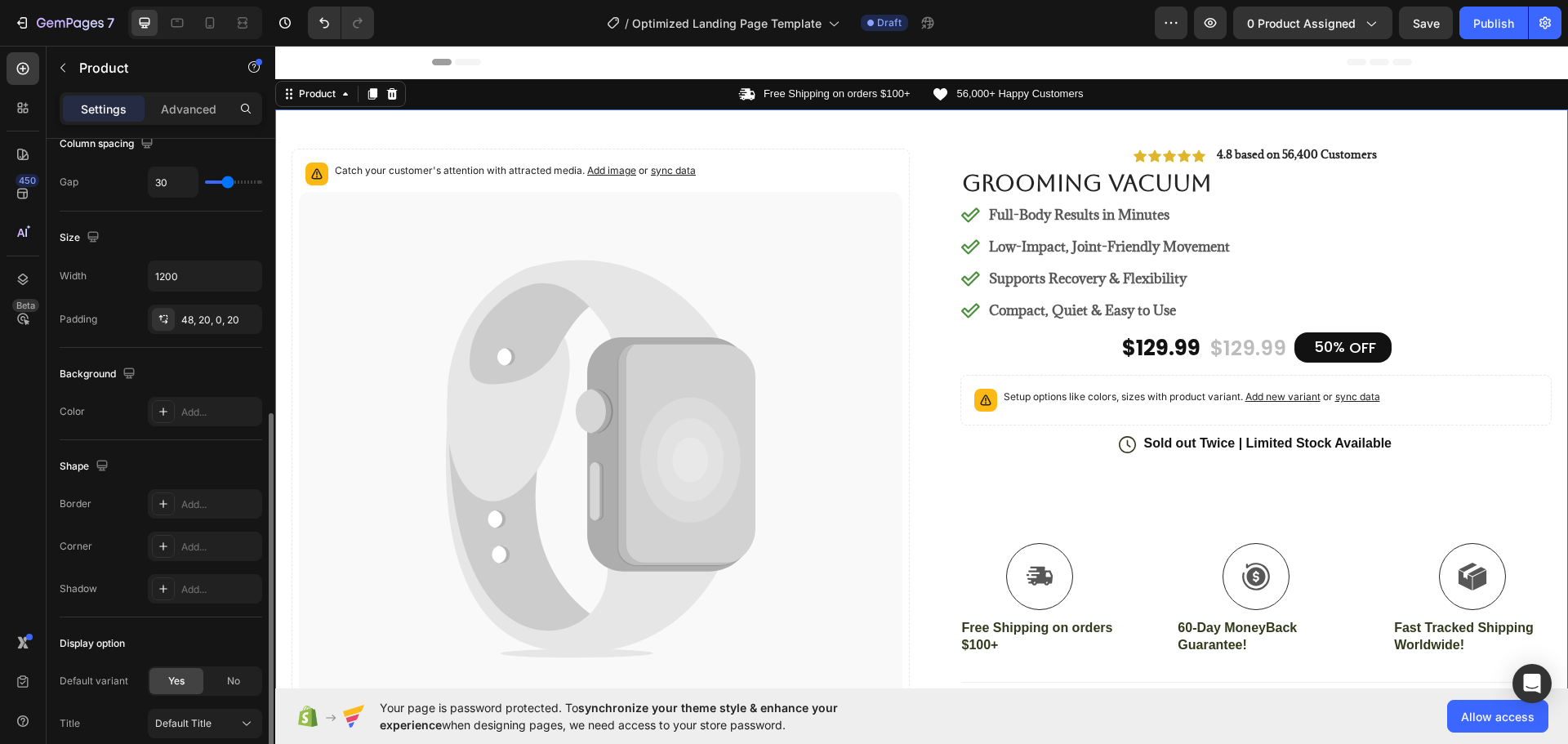 scroll, scrollTop: 408, scrollLeft: 0, axis: vertical 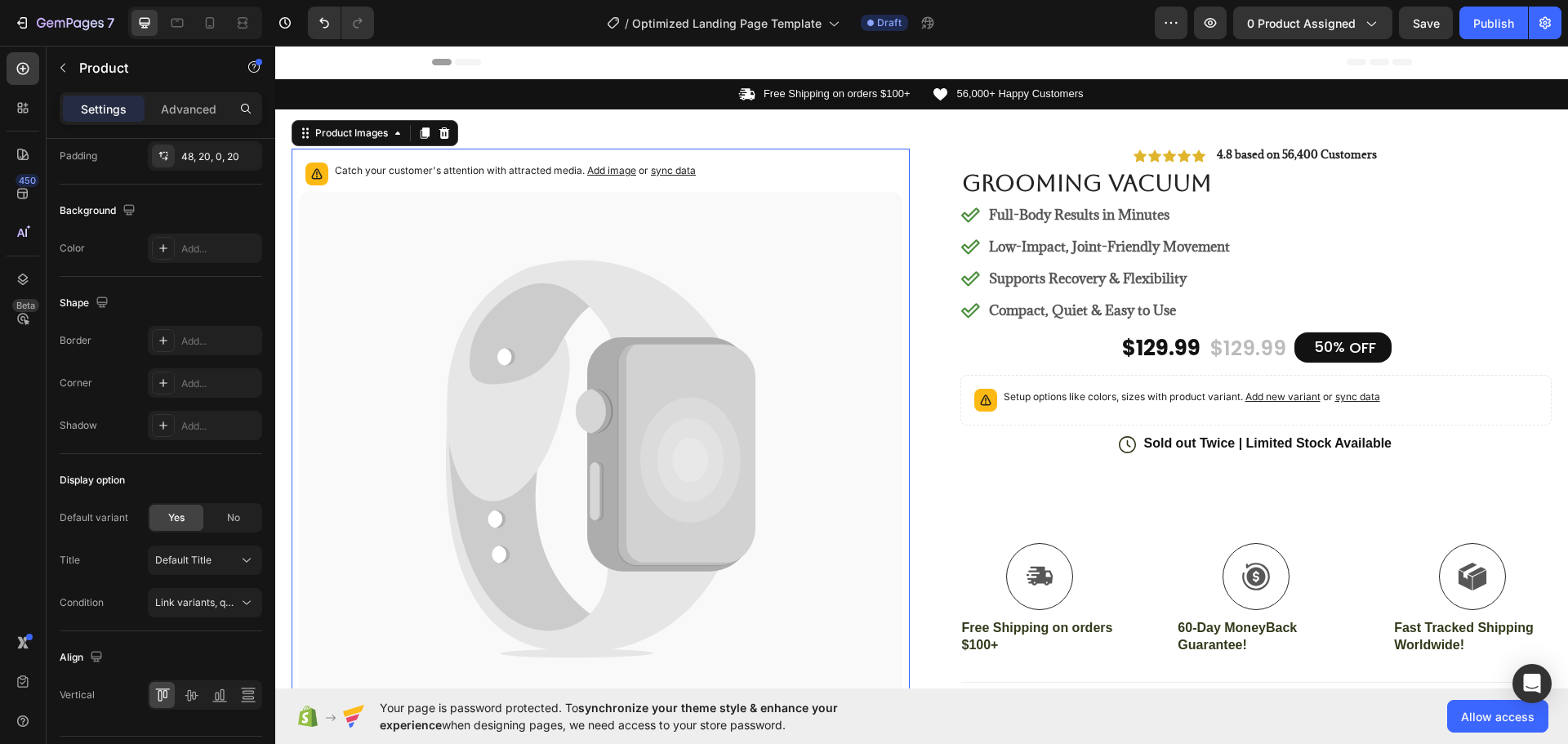 drag, startPoint x: 570, startPoint y: 355, endPoint x: 558, endPoint y: 349, distance: 13 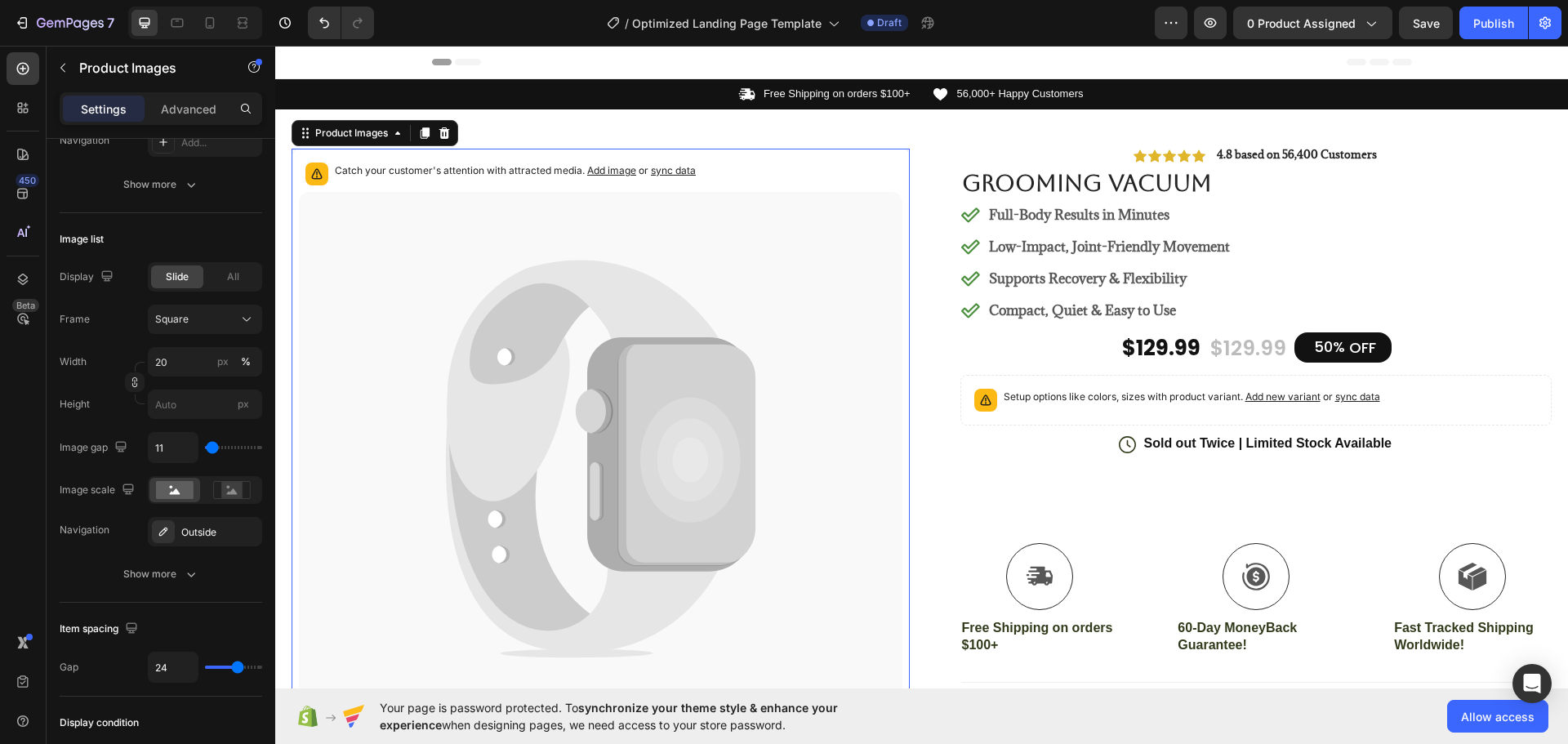 scroll, scrollTop: 0, scrollLeft: 0, axis: both 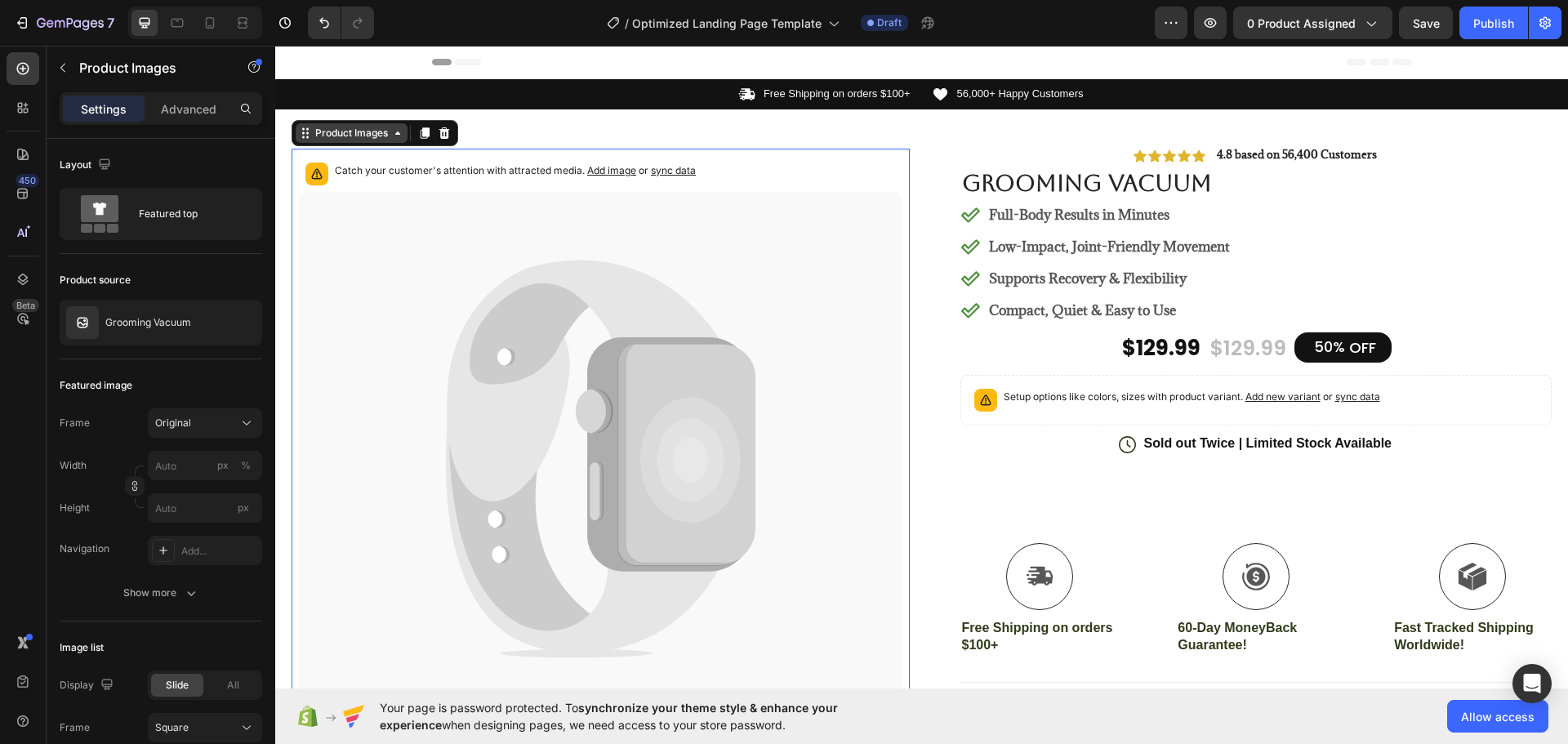click on "Product Images" at bounding box center [351, 133] 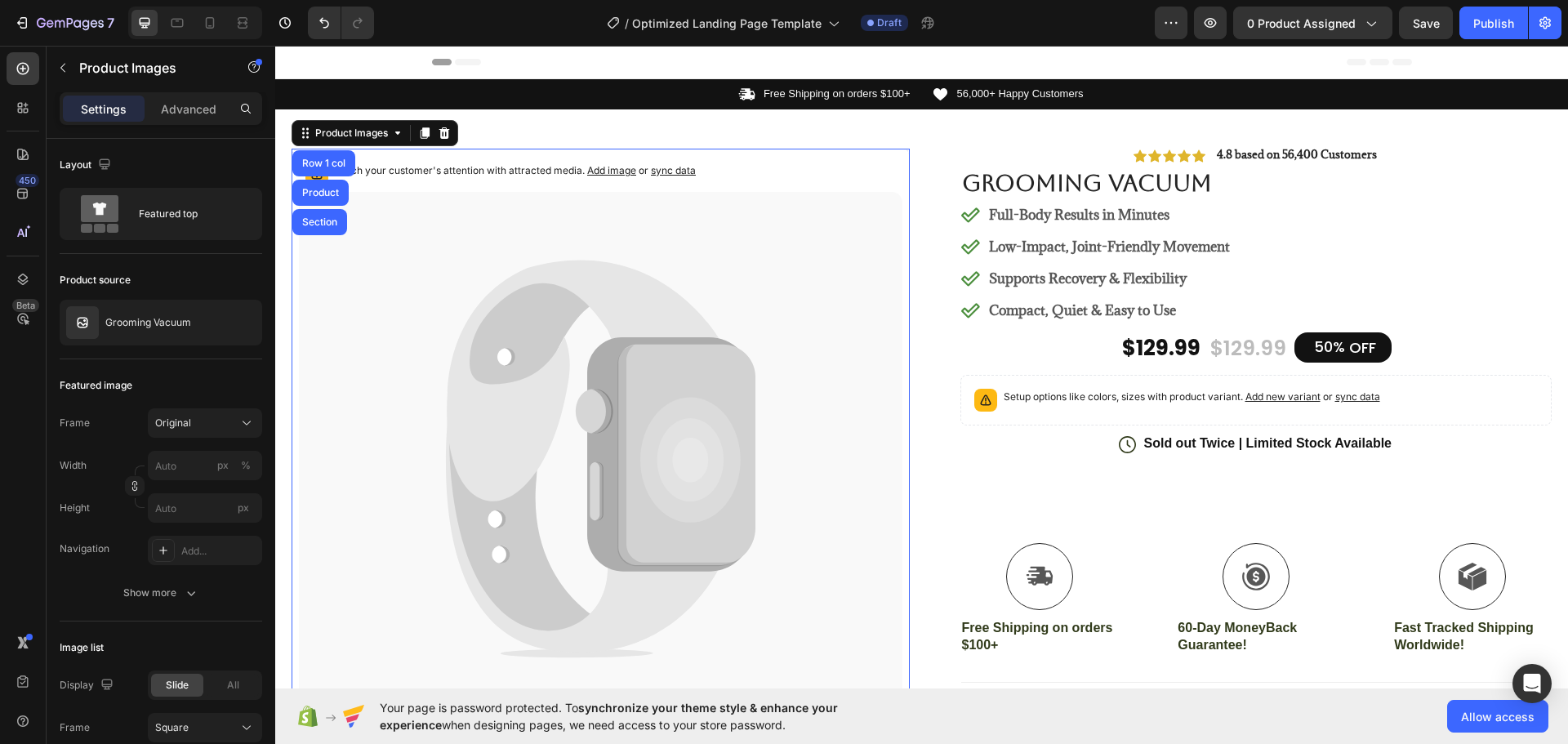 click 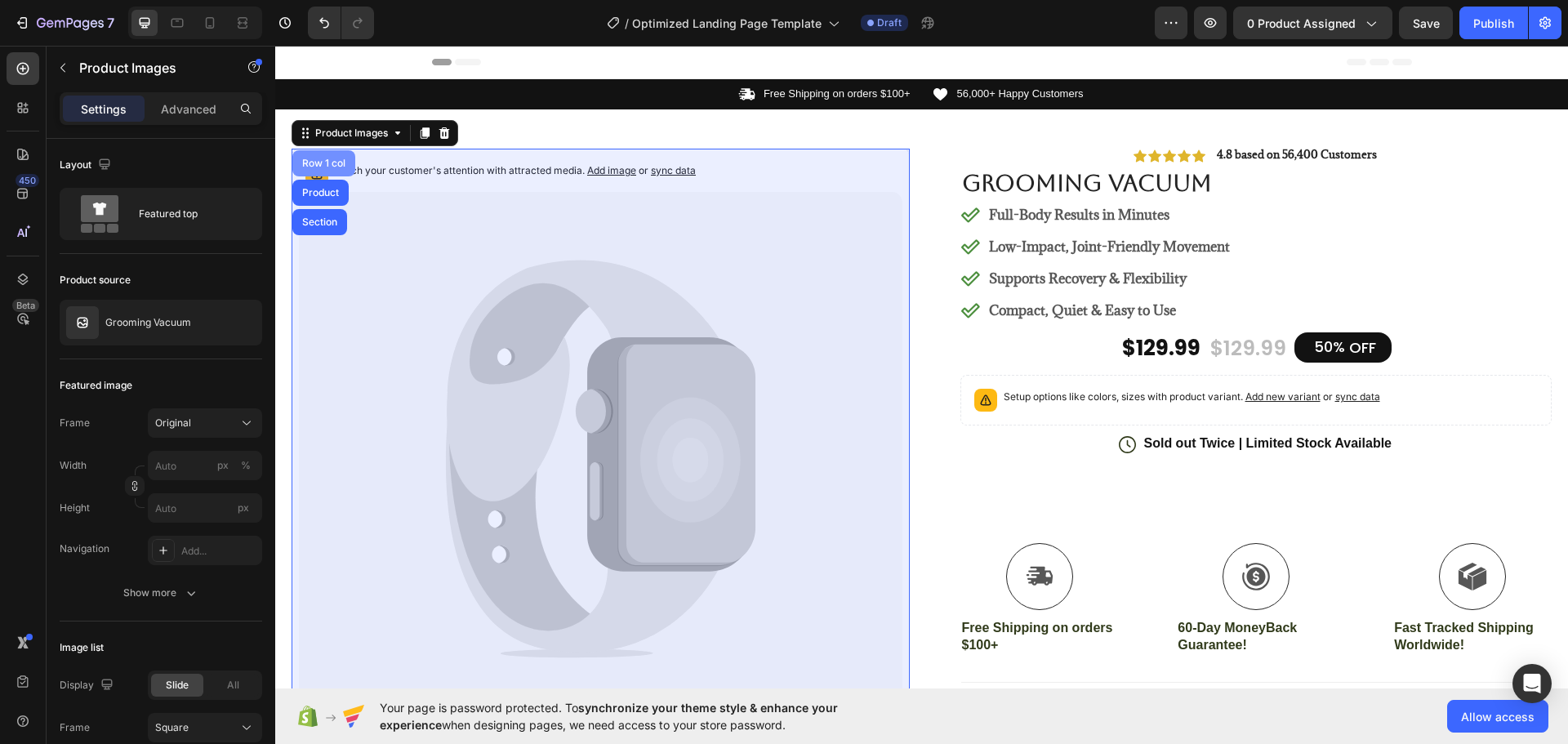 click on "Row 1 col" at bounding box center [323, 163] 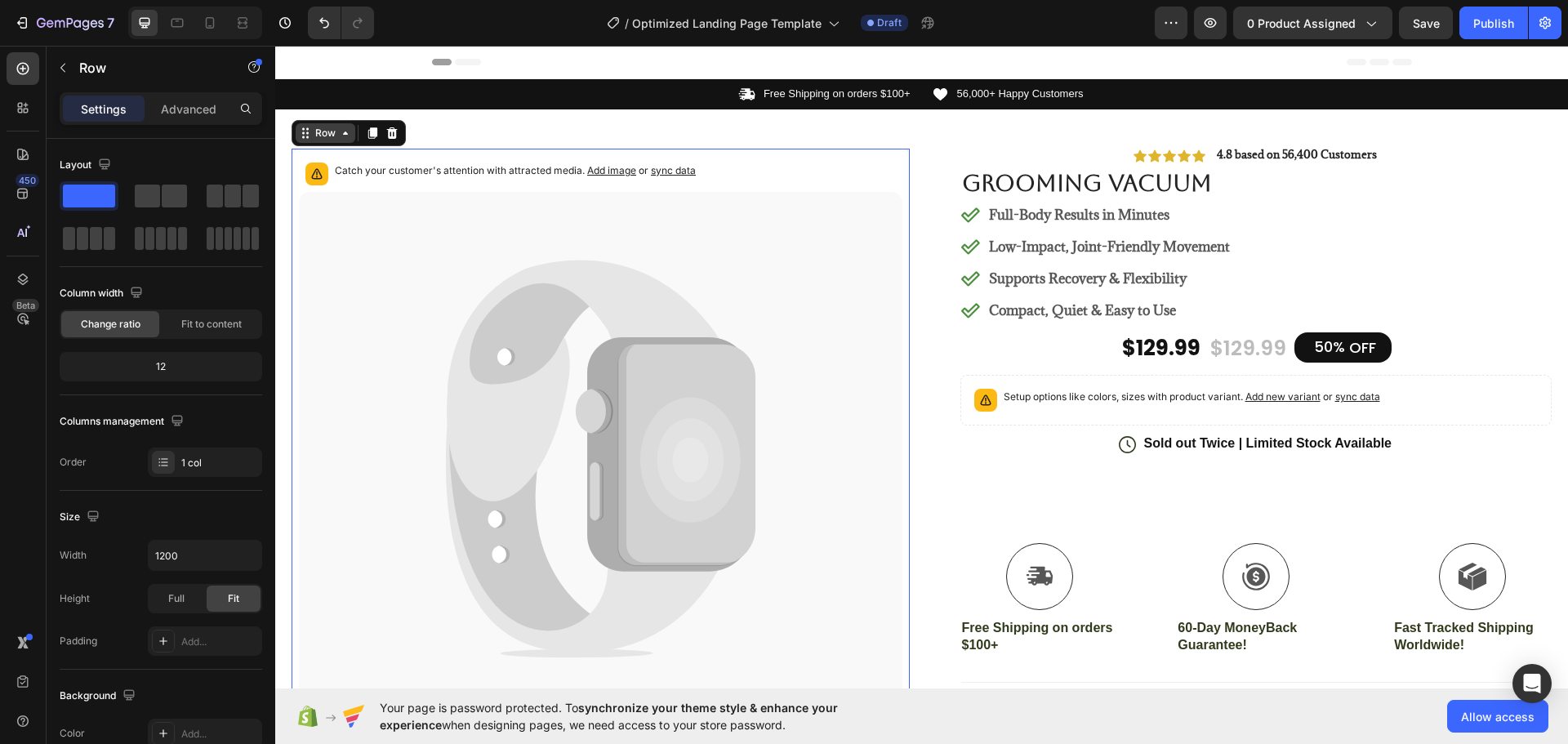 click 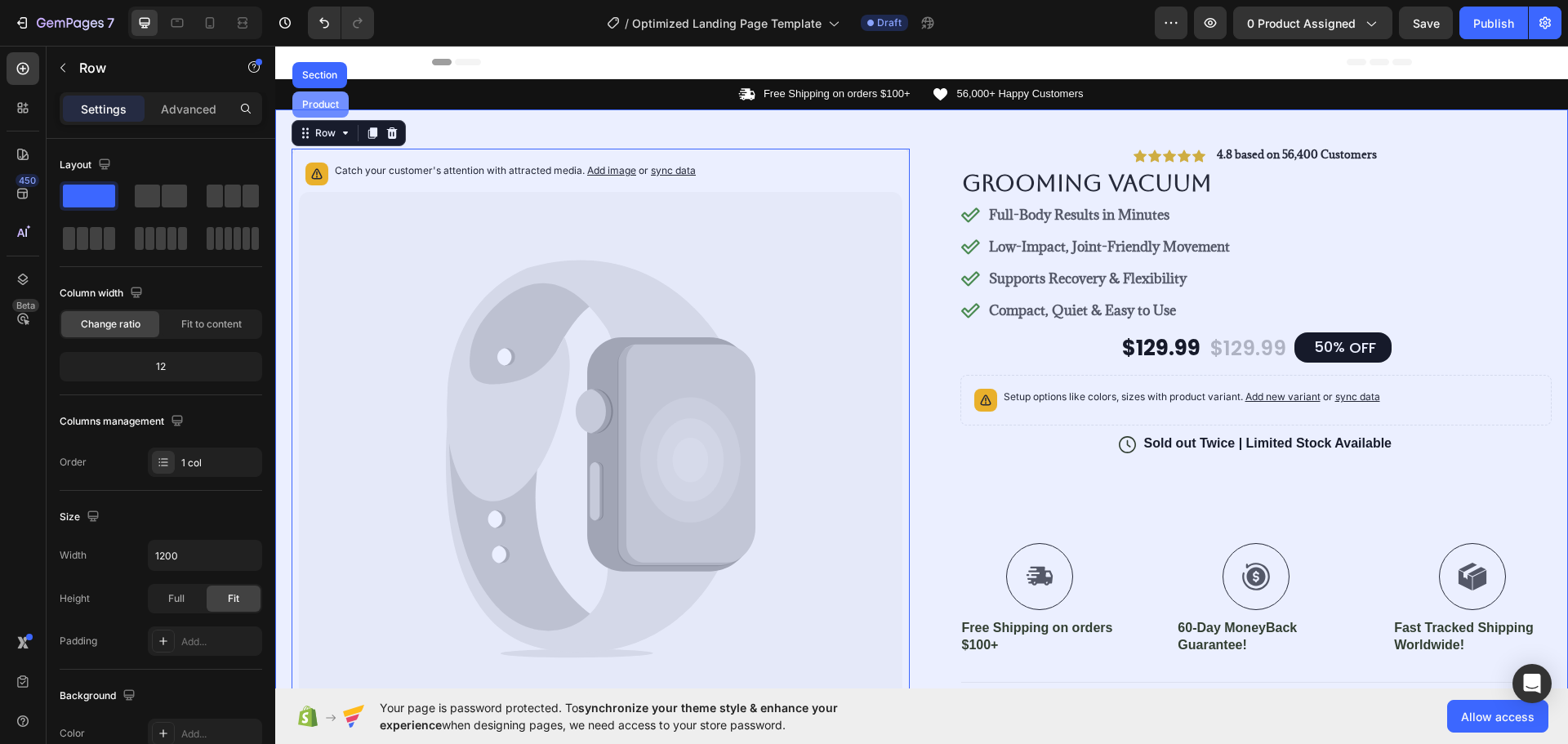 click on "Product" at bounding box center (320, 105) 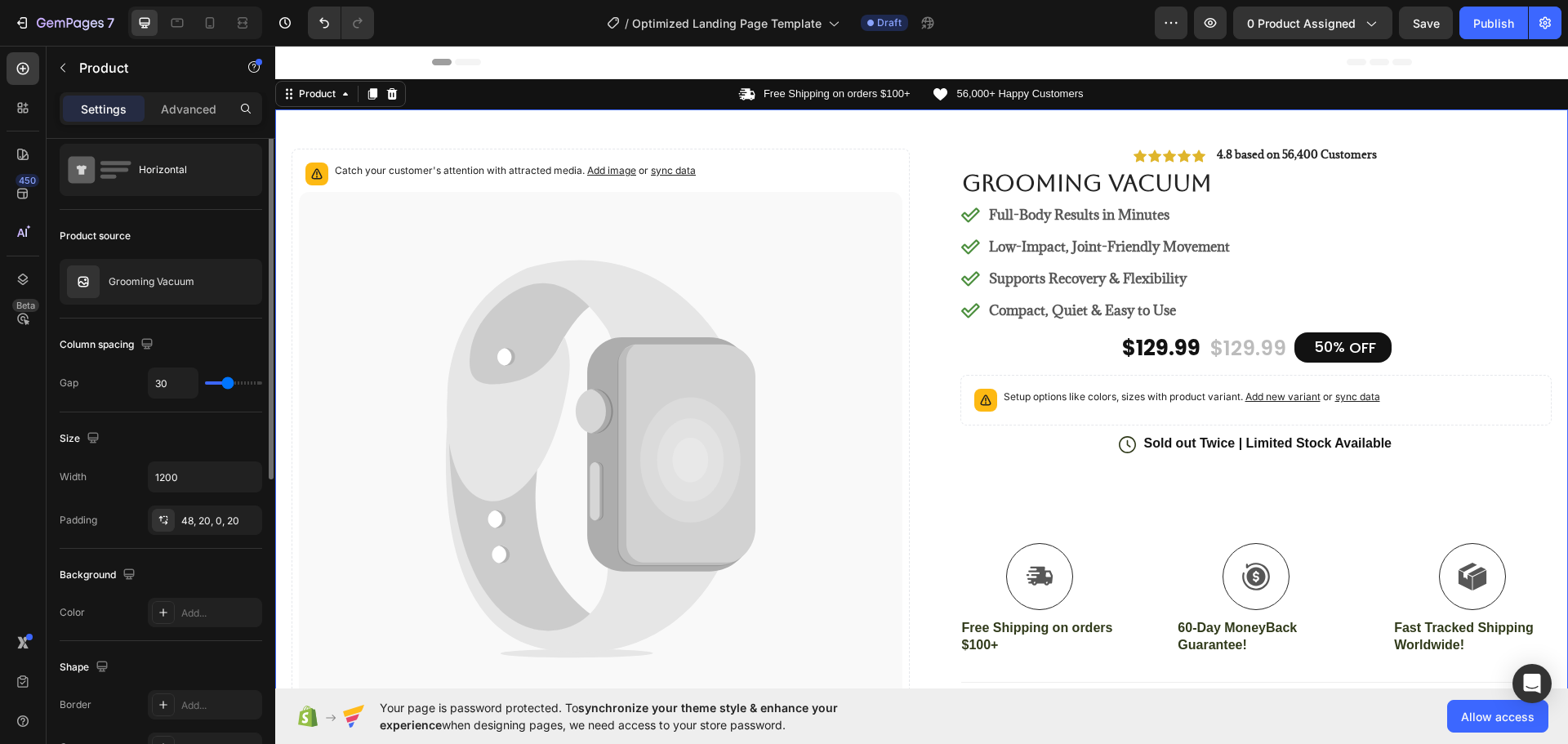 scroll, scrollTop: 0, scrollLeft: 0, axis: both 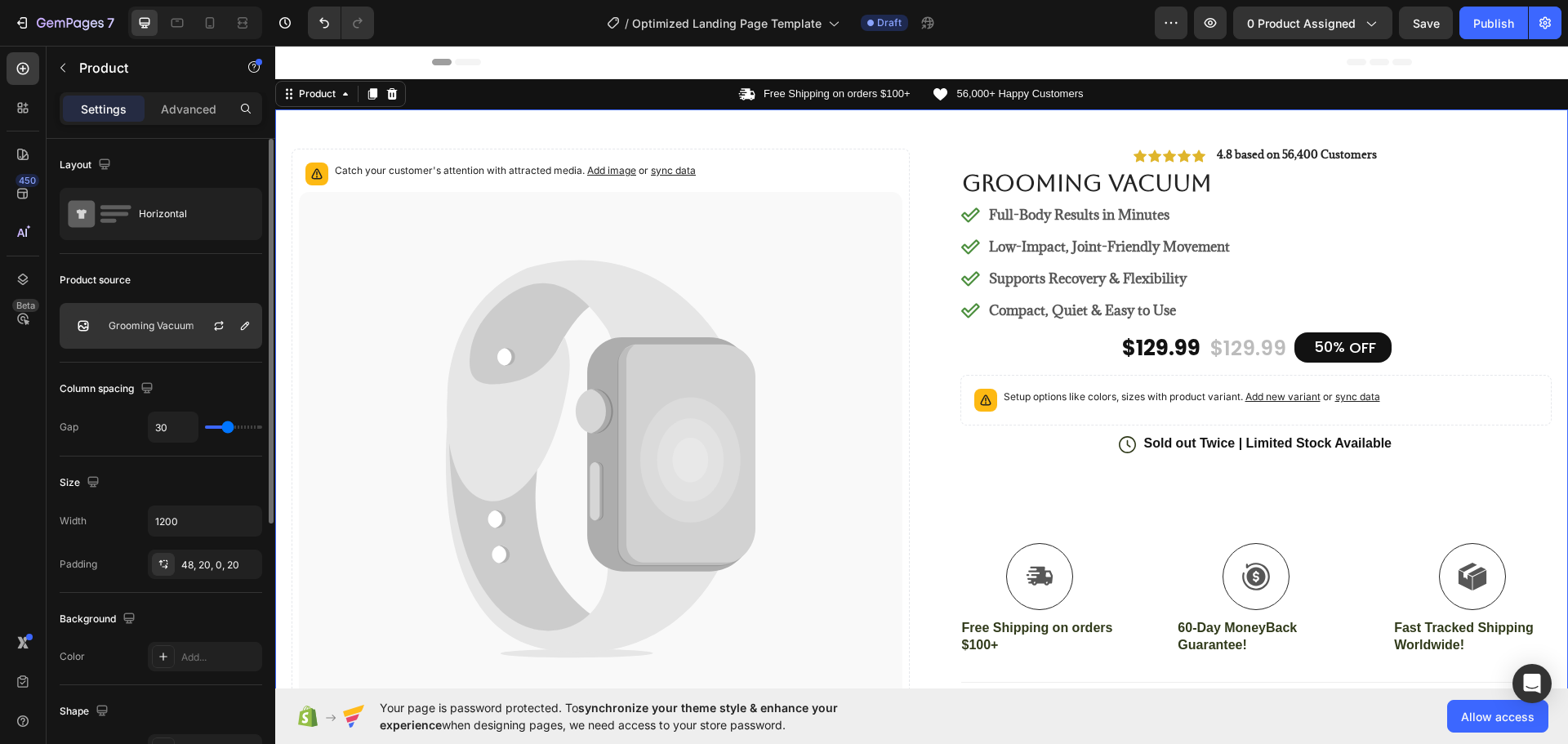 click on "Grooming Vacuum" 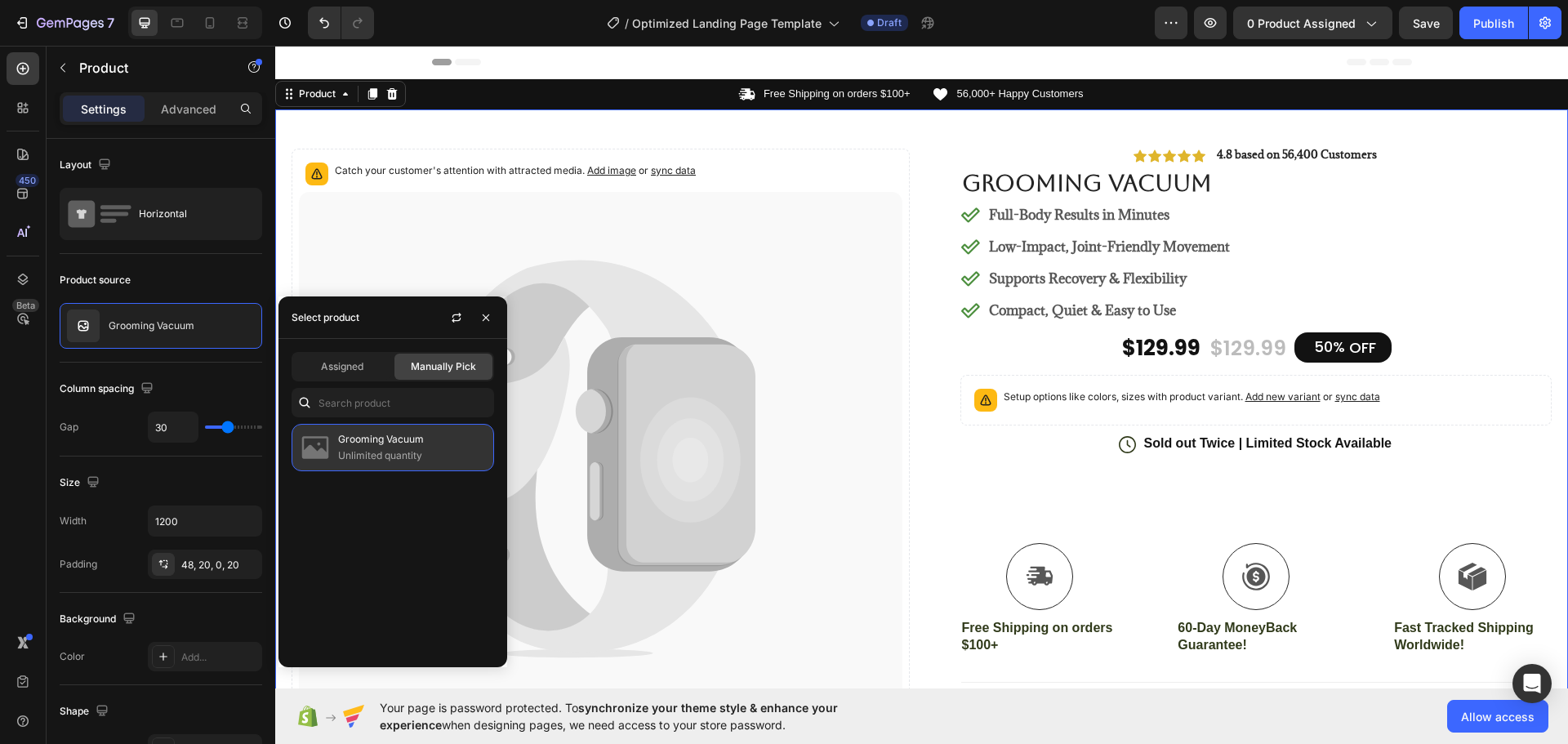 click on "Unlimited quantity" at bounding box center (412, 456) 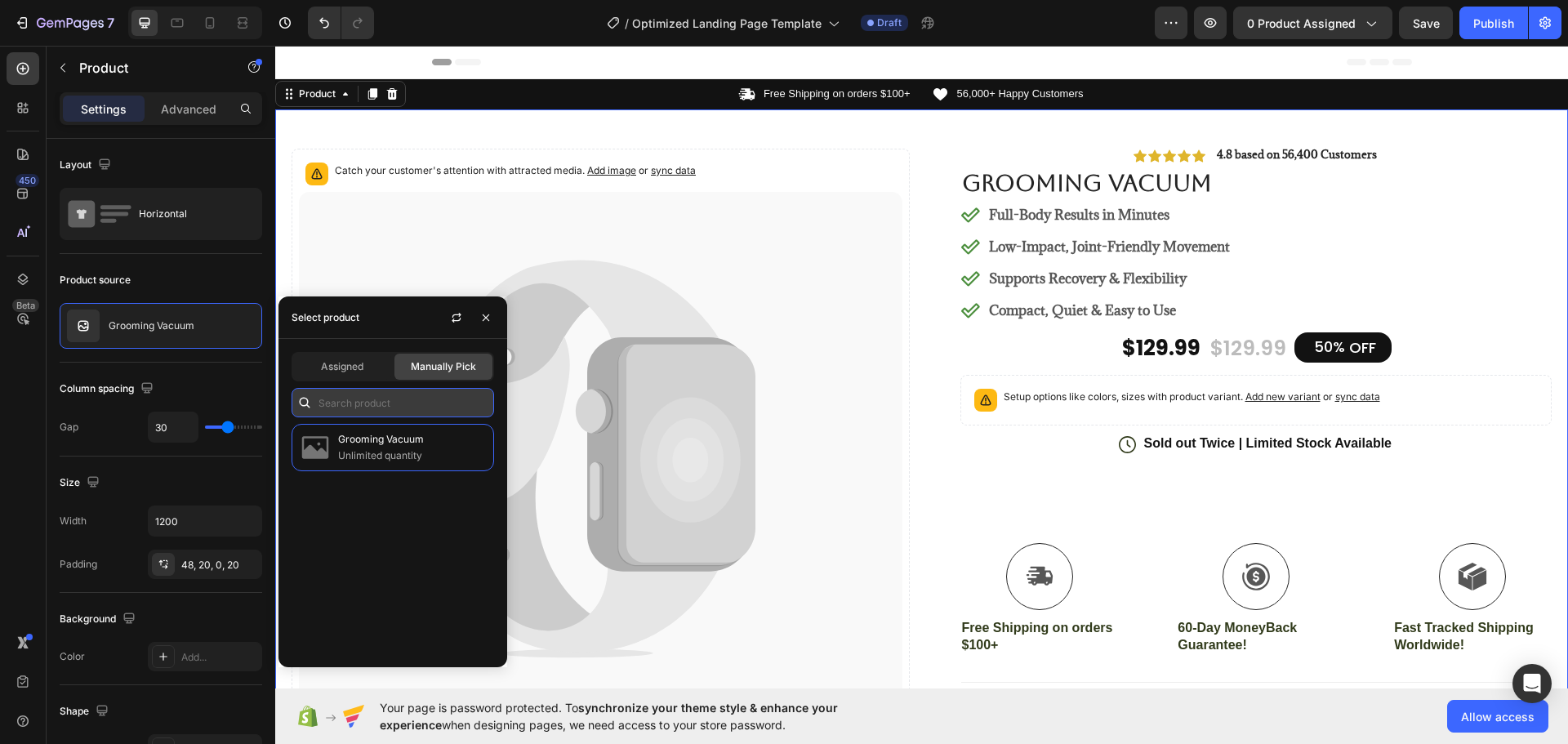 click at bounding box center [393, 403] 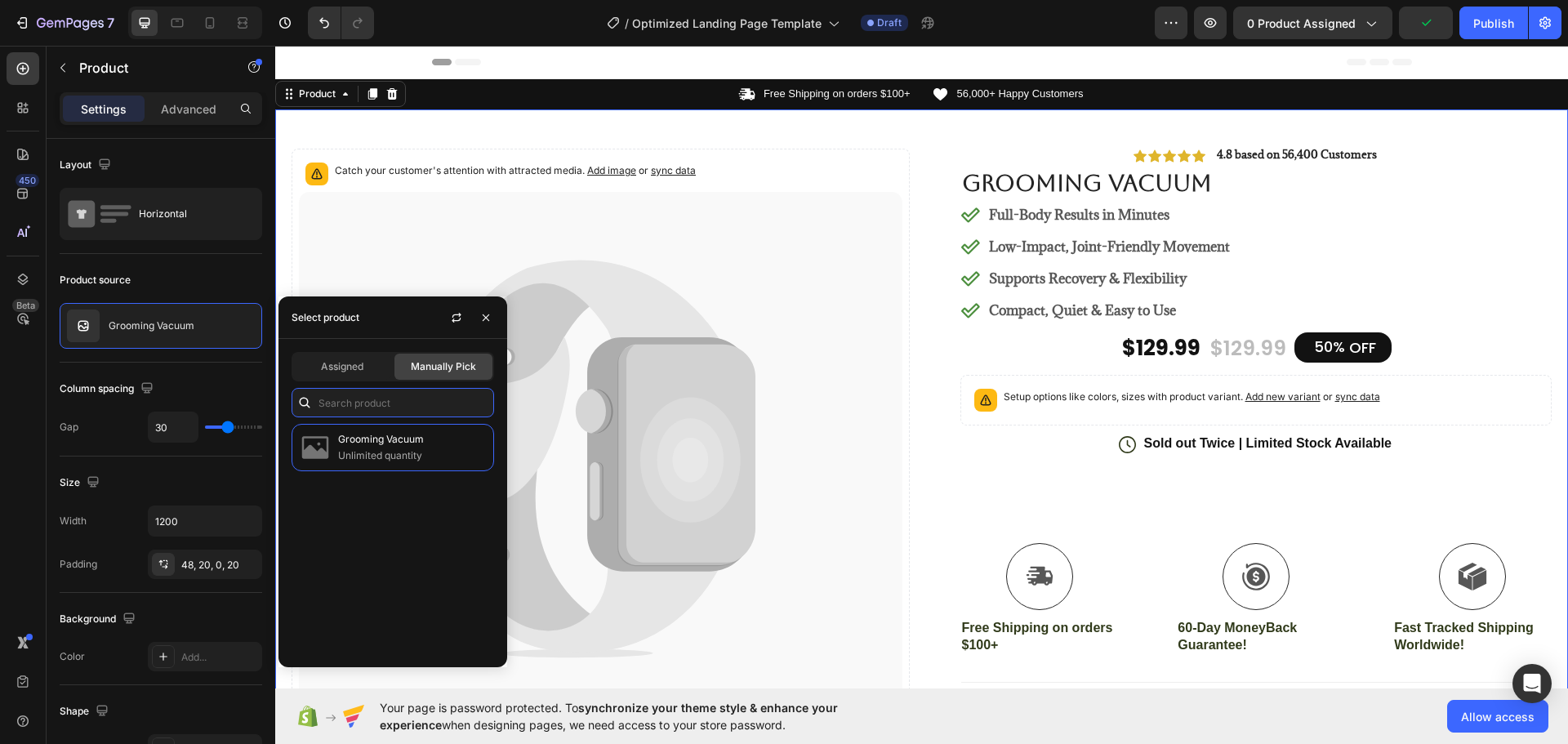 drag, startPoint x: 350, startPoint y: 412, endPoint x: 346, endPoint y: 422, distance: 10.77033 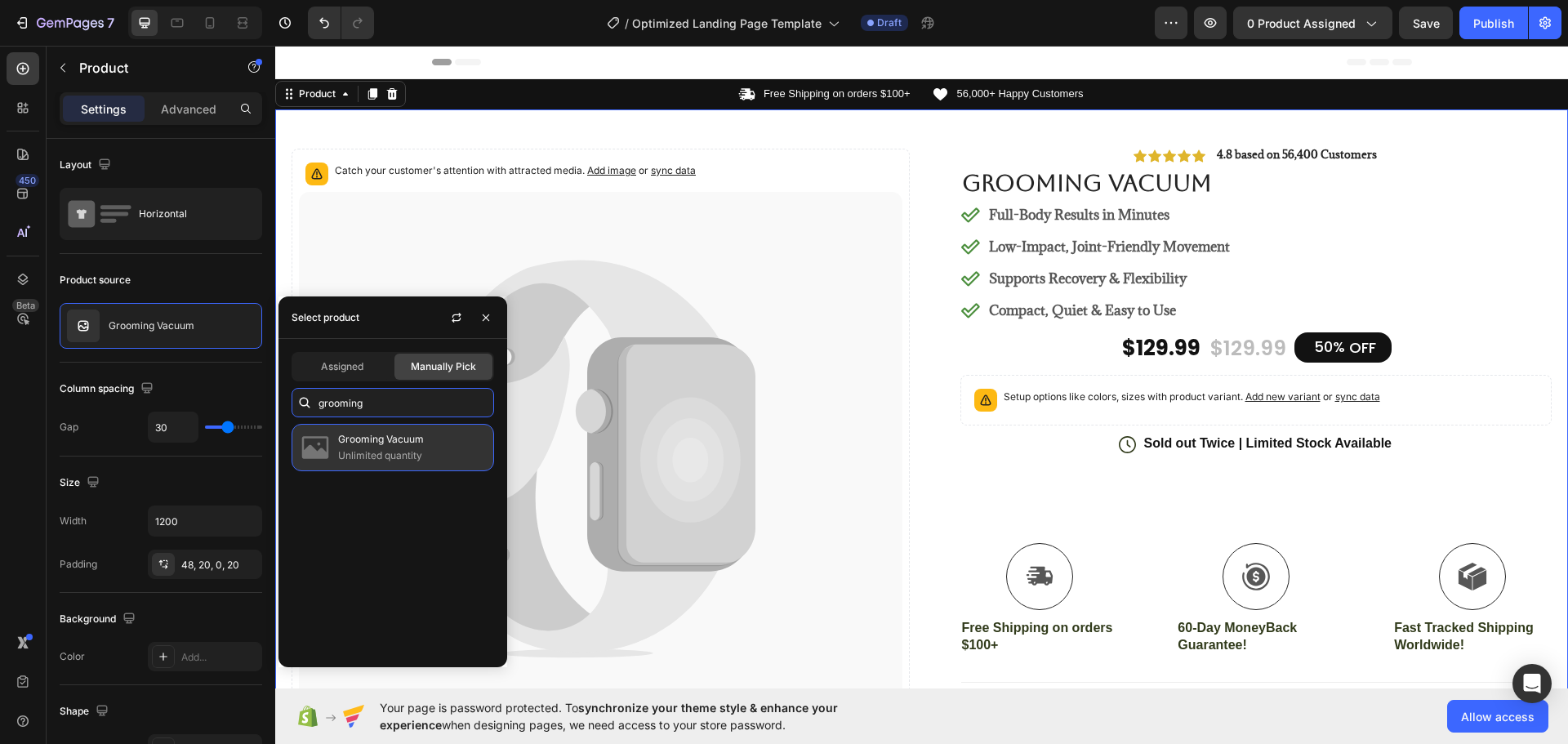 type on "grooming" 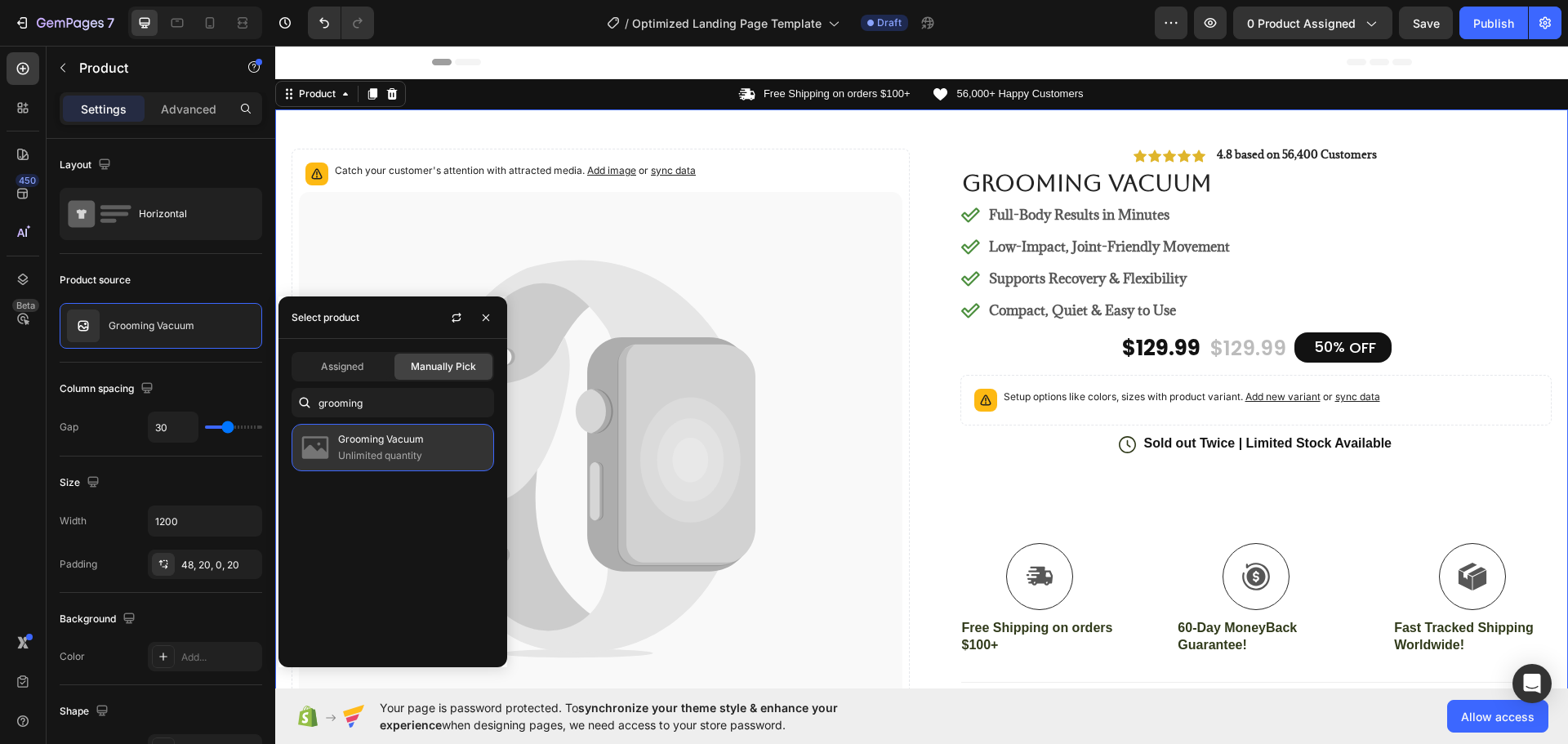 click on "Grooming Vacuum" at bounding box center [412, 439] 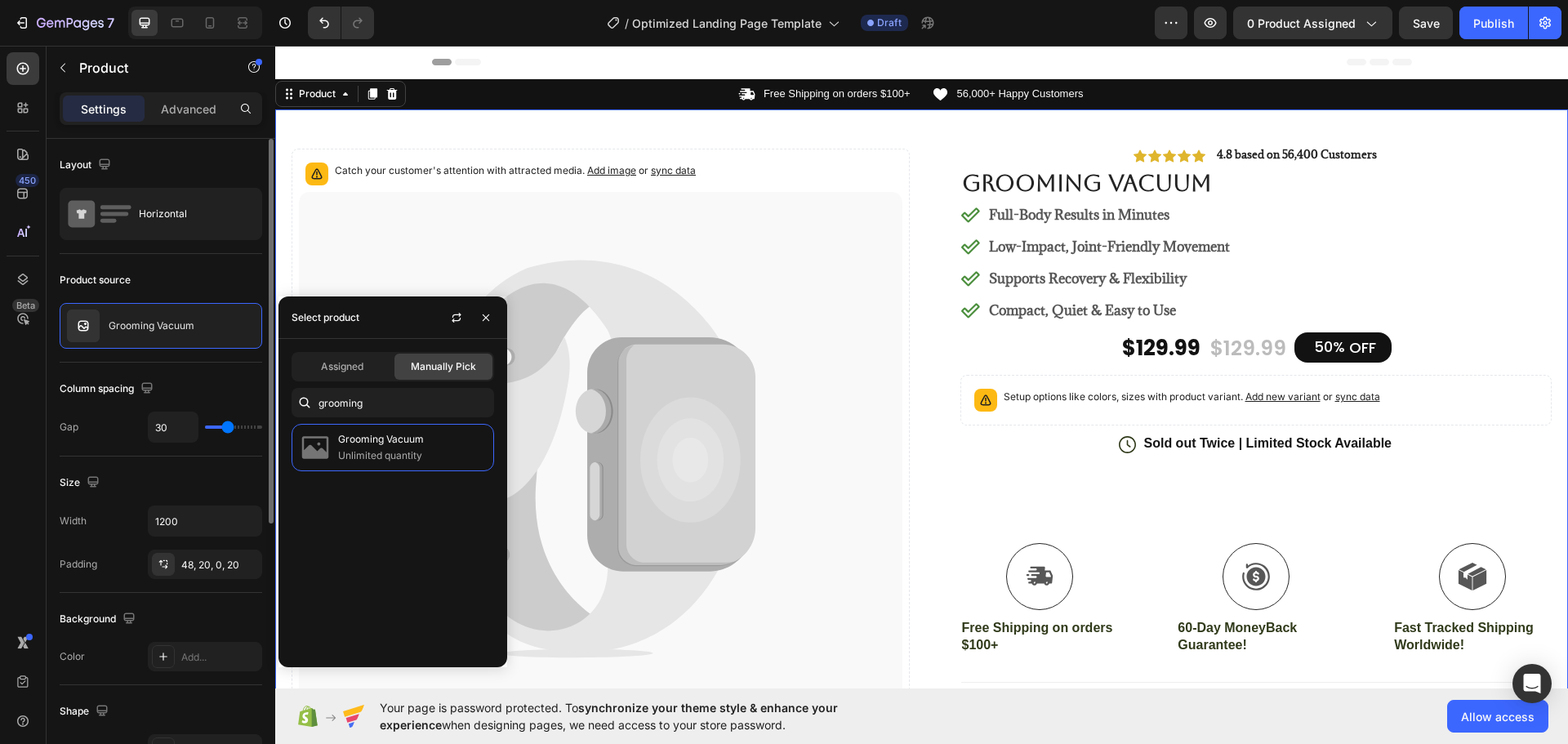 scroll, scrollTop: 0, scrollLeft: 0, axis: both 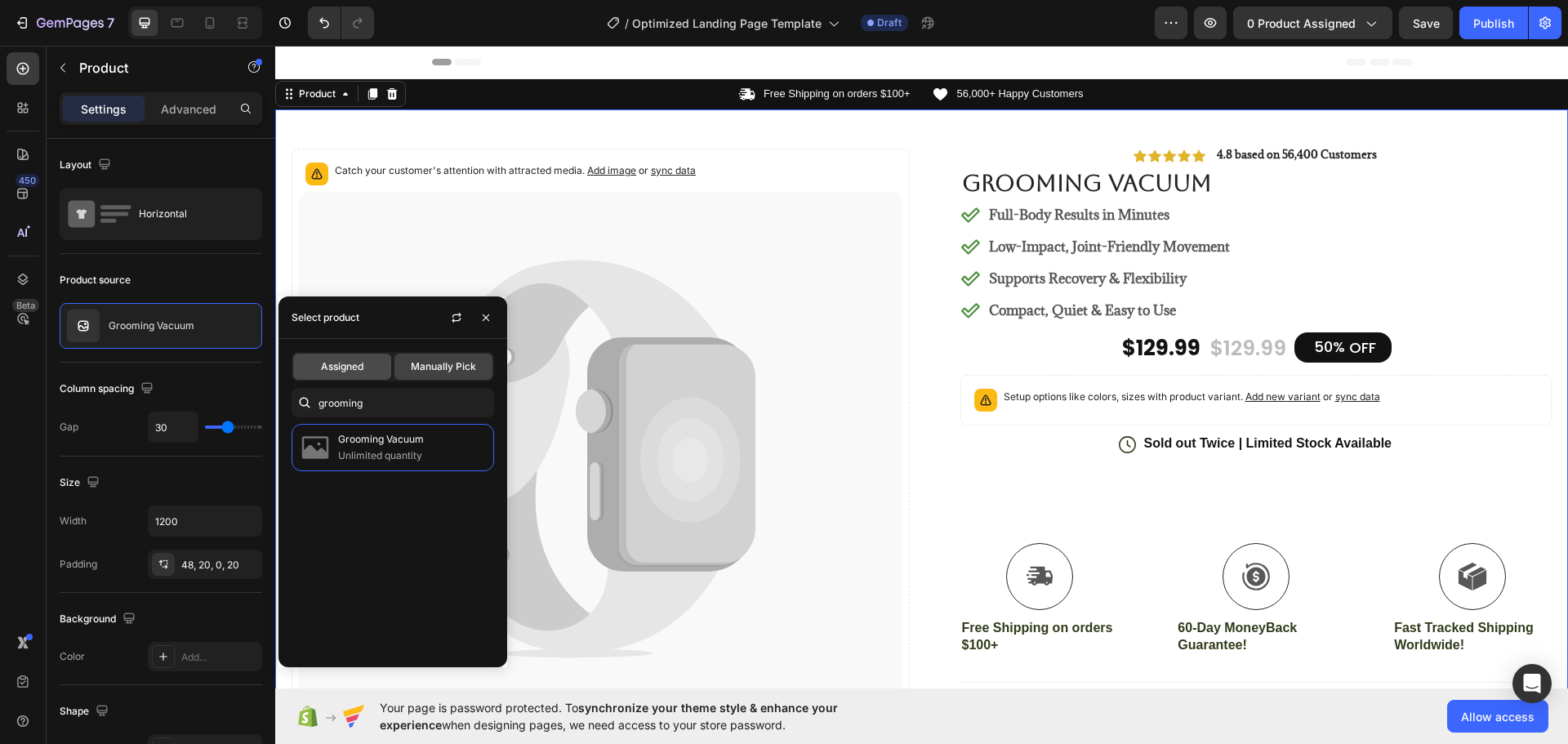 click on "Assigned" 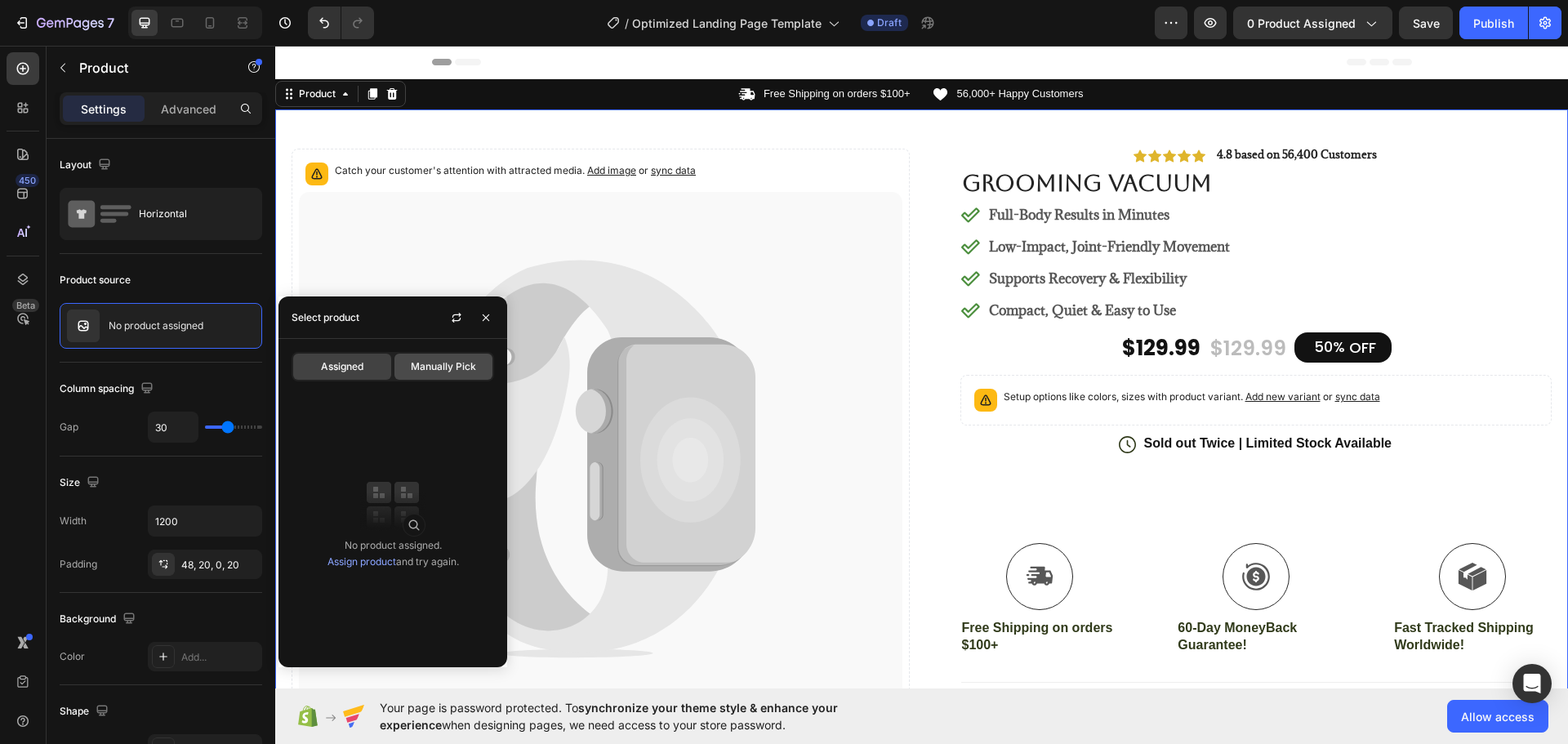 click on "Manually Pick" 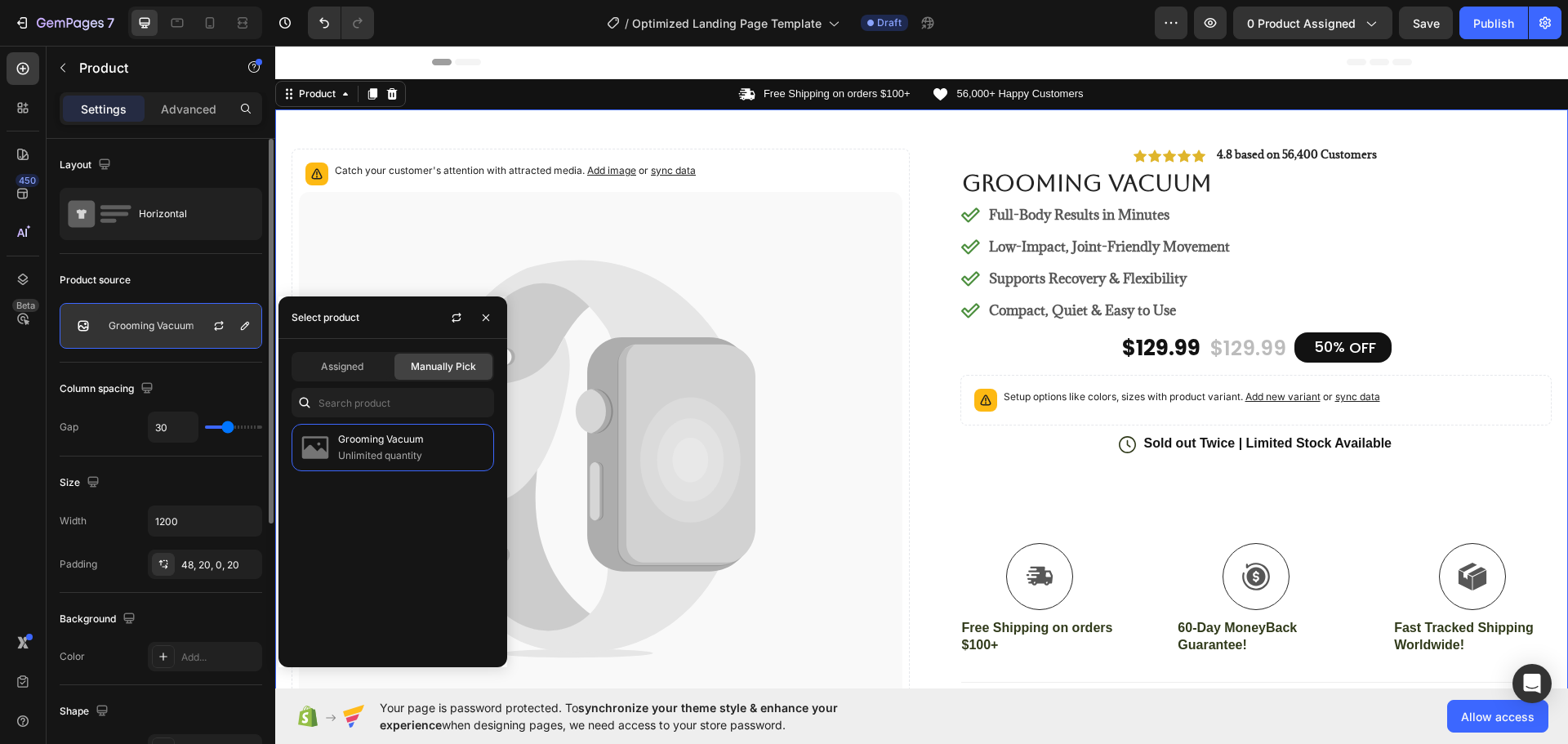 scroll, scrollTop: 0, scrollLeft: 0, axis: both 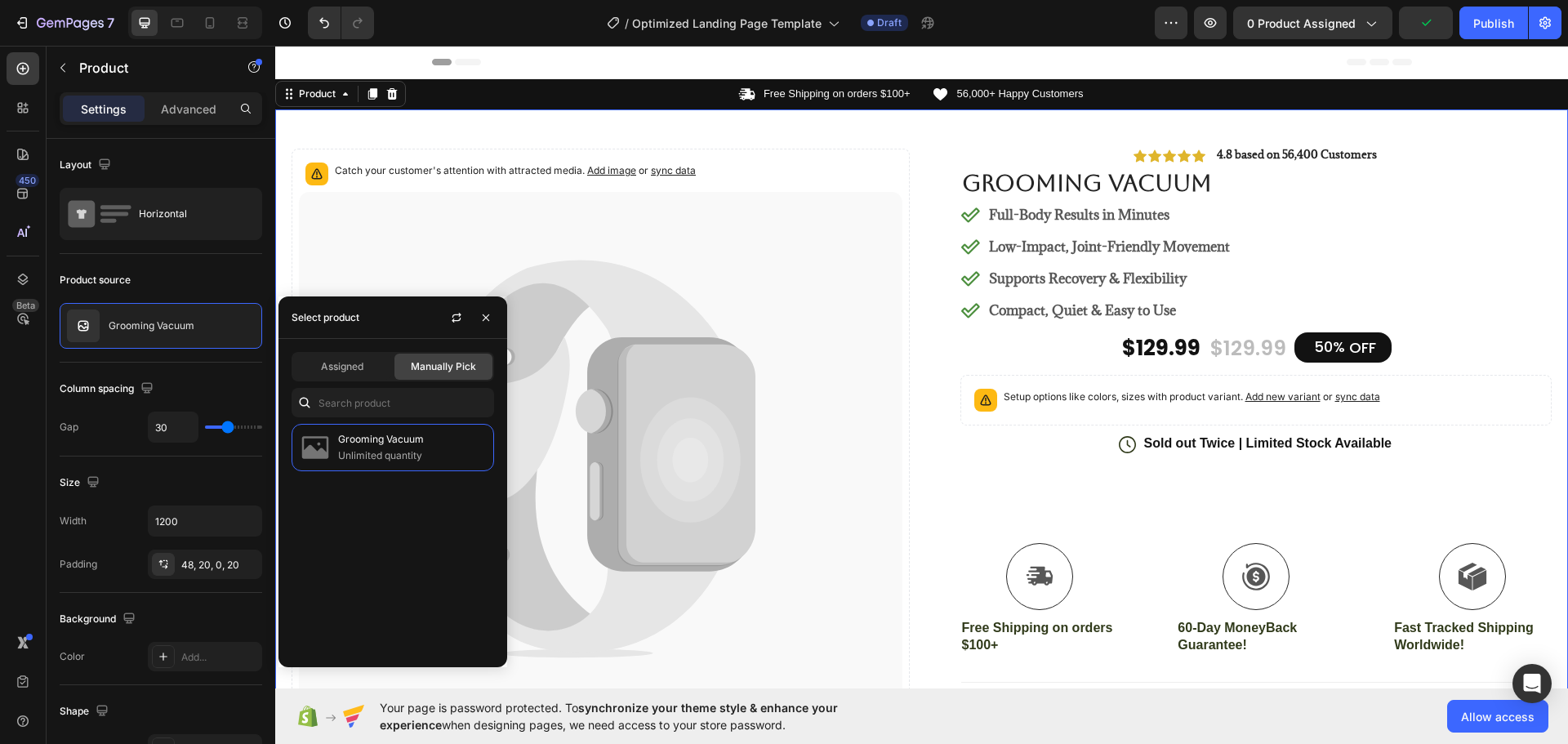 click on "Catch your customer's attention with attracted media.       Add image   or   sync data
Product Images #1 Home fitness Product of 2024 Text Block Image Icon Icon Icon Icon Icon Icon List I’ve tried so many flea treatments and sprays, but nothing really worked long-term—until I found  COMFORA Chews!  Within just a few weeks, I noticed a  huge difference —my dog stopped scratching, her coat looked shinier, and I wasn’t seeing fleas or ticks after walks anymore. The best part?  It’s natural, mess-free, and she actually loves taking it.  I feel so much better knowing she’s protected daily—and I’ve never felt more confident as a dog parent. Highly recommend! Text Block
Icon Hannah N. (Houston, USA) Text Block Row Row Row Icon Icon Icon Icon Icon Icon List Text Block" at bounding box center (921, 582) 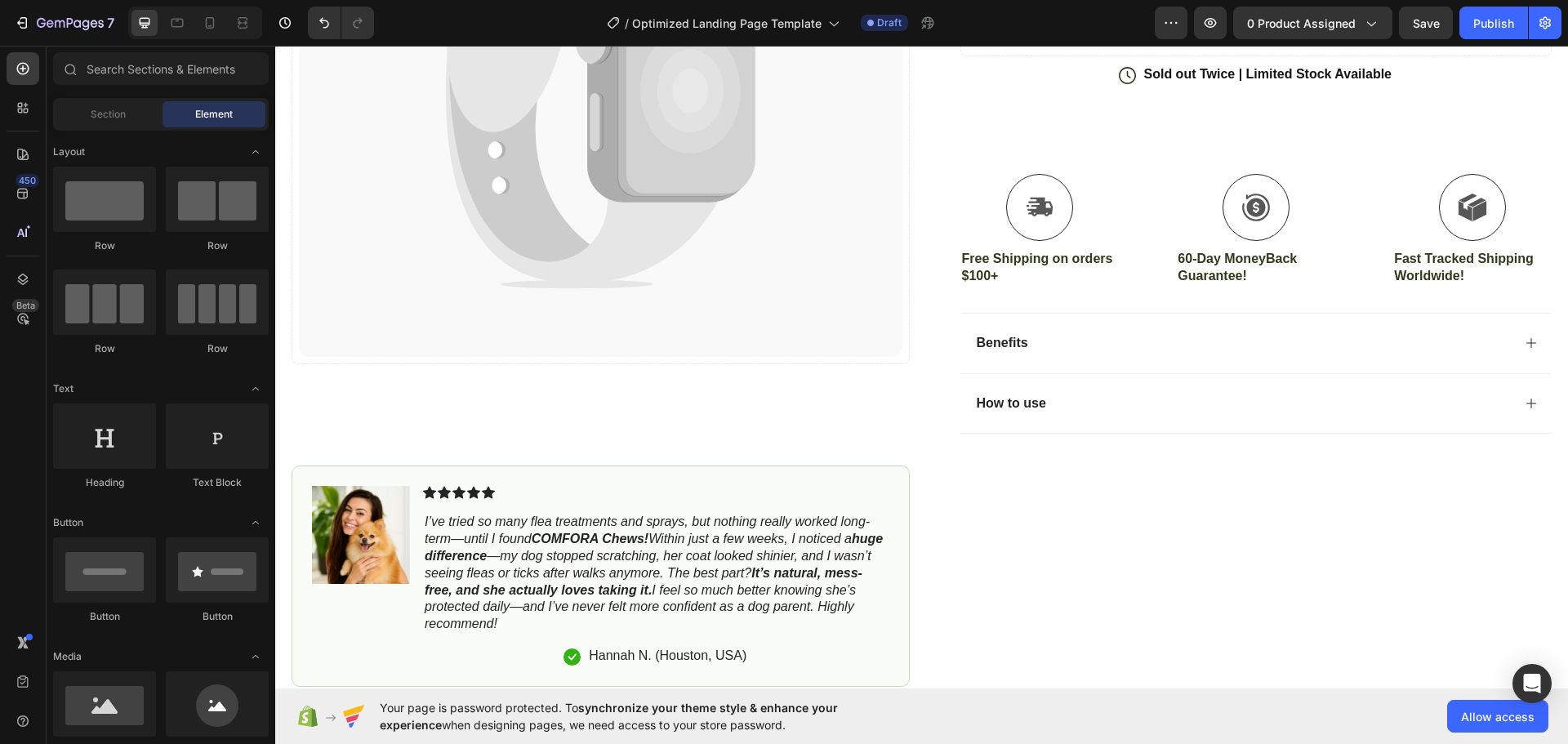 scroll, scrollTop: 0, scrollLeft: 0, axis: both 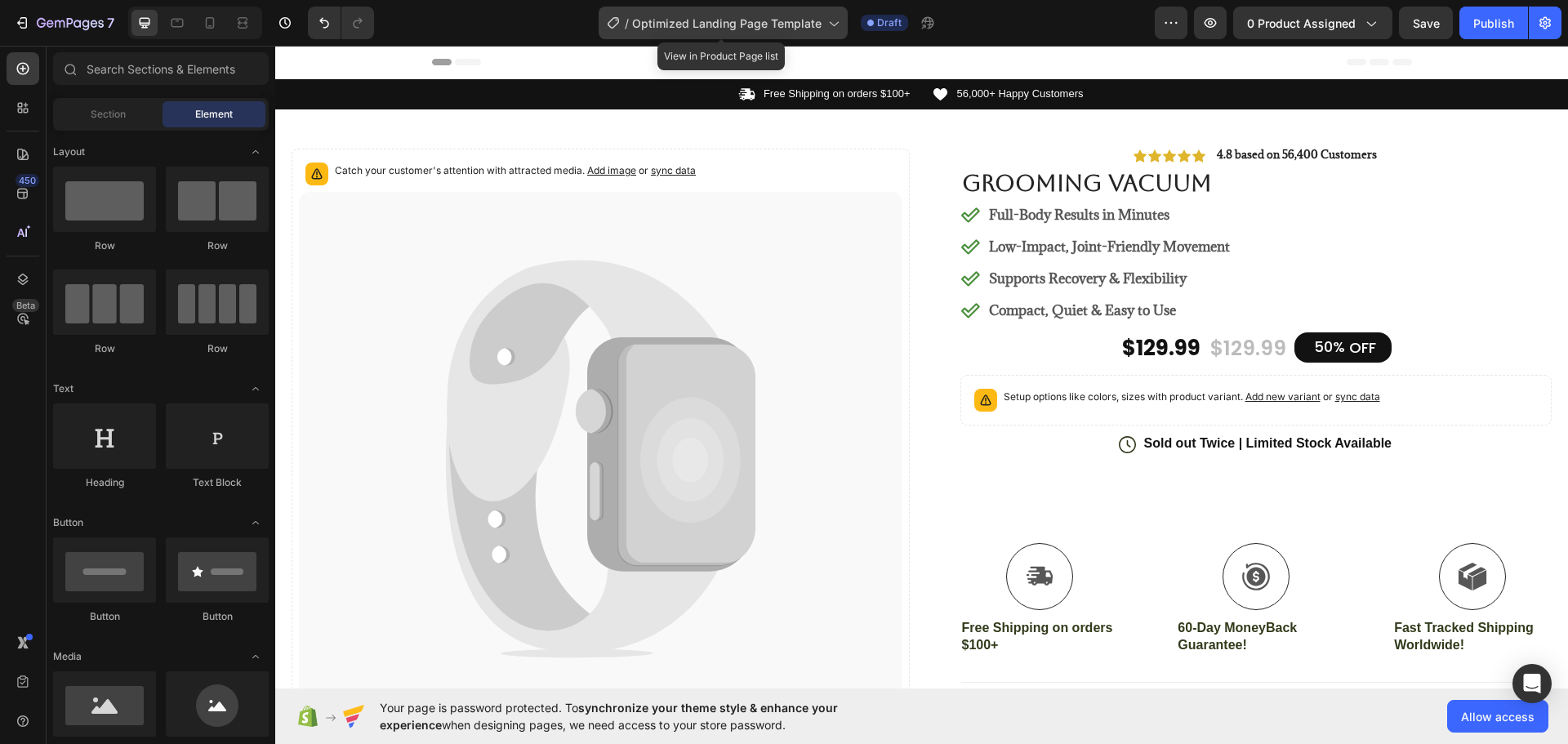 click on "Optimized Landing Page Template" at bounding box center (727, 23) 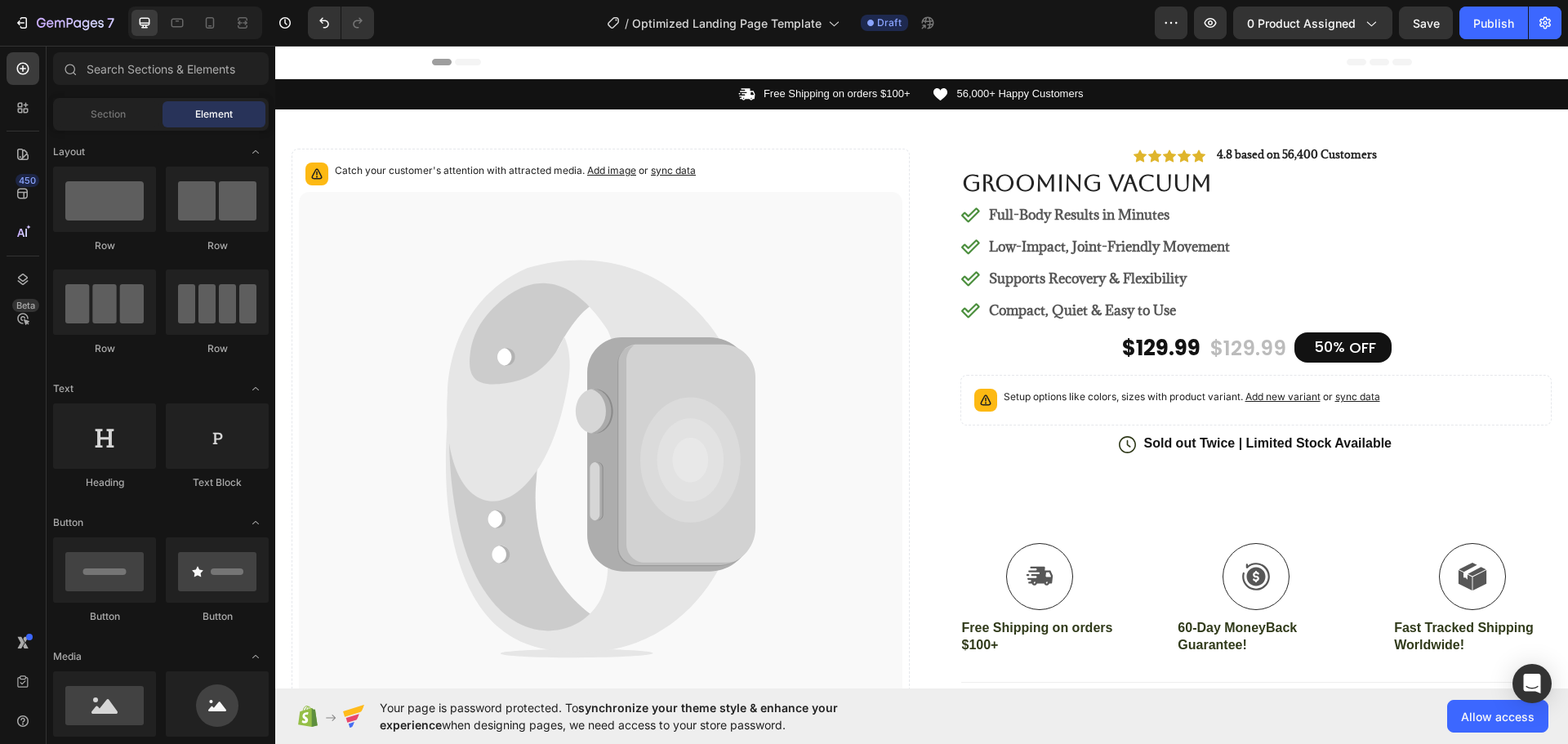click on "/  Optimized Landing Page Template Draft" 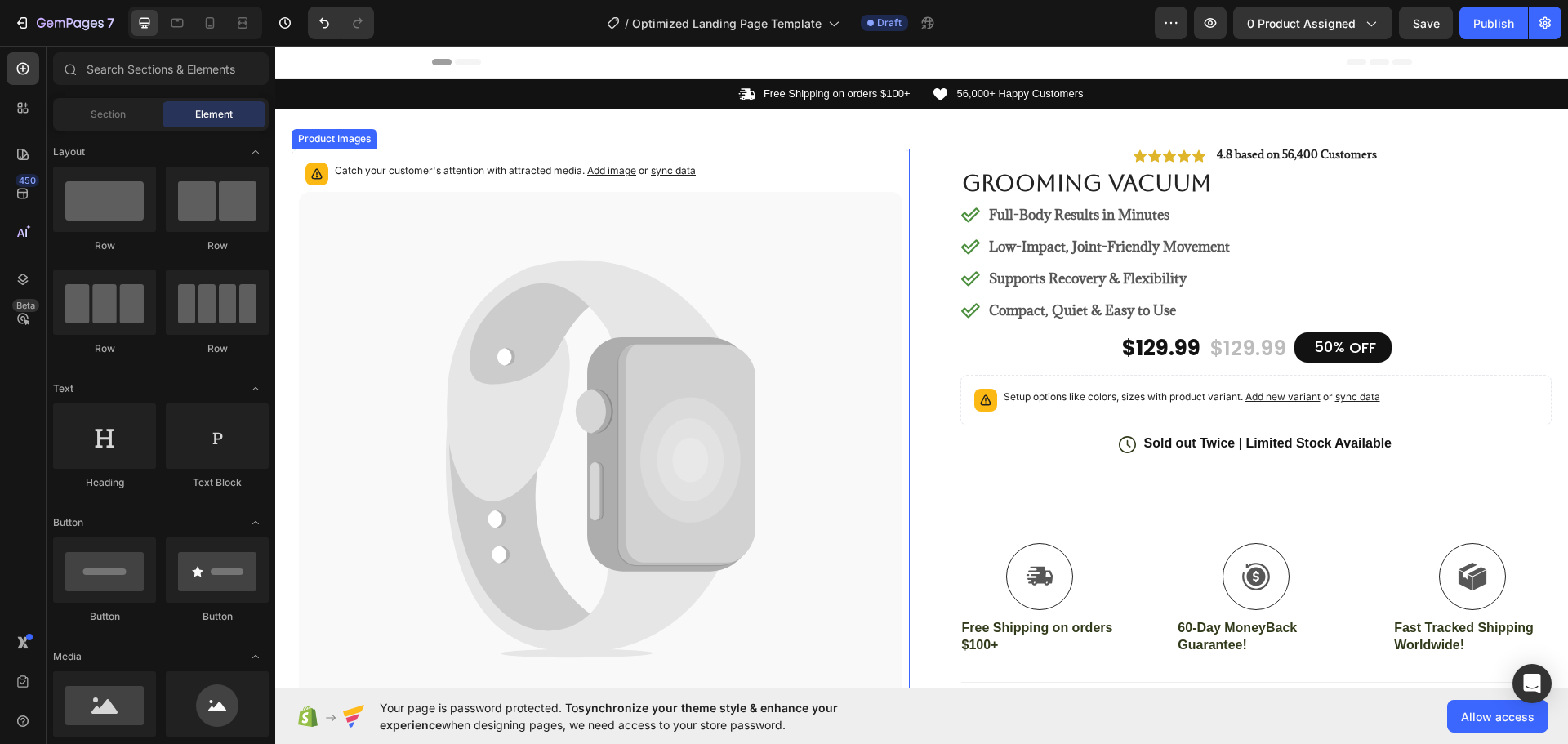 click 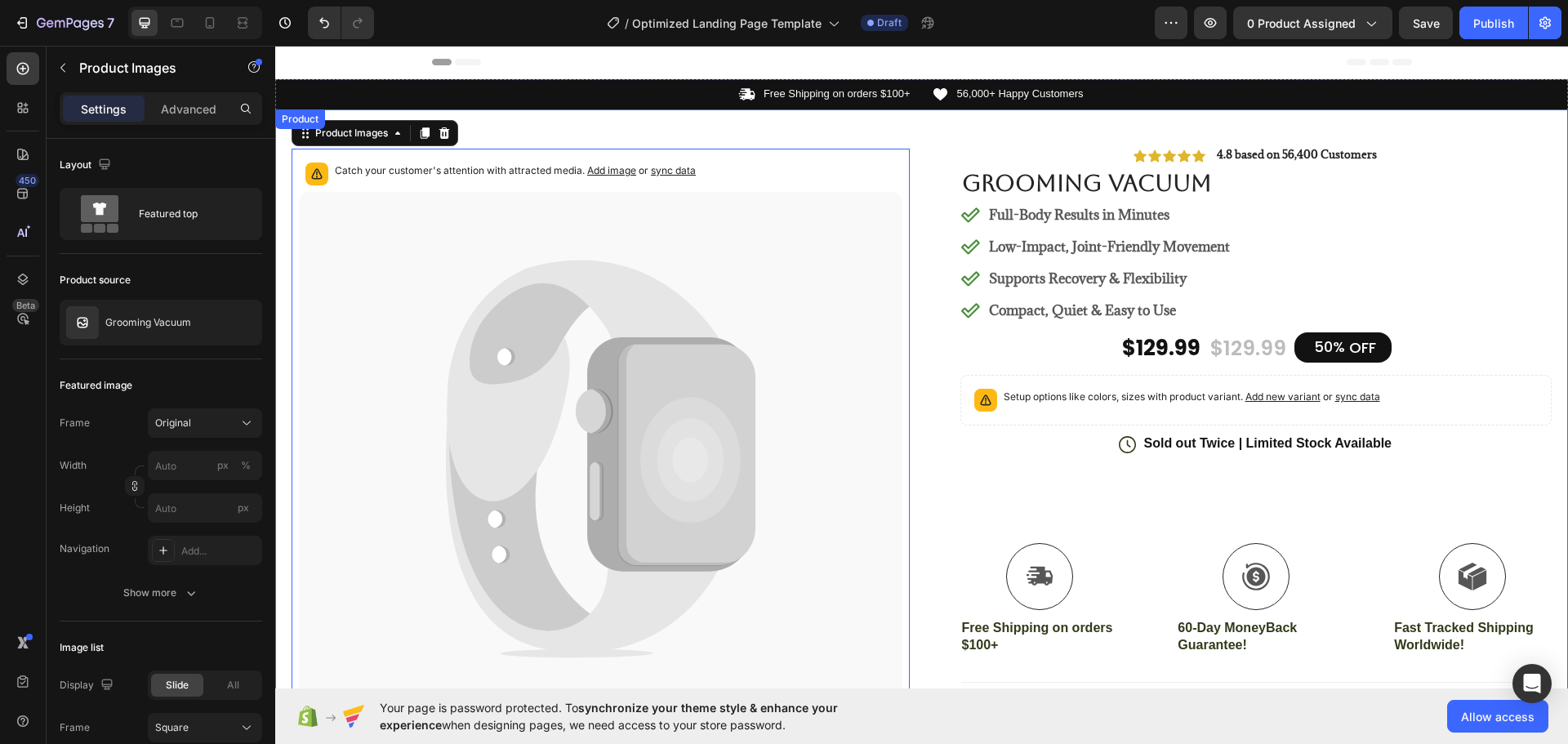 scroll, scrollTop: 490, scrollLeft: 0, axis: vertical 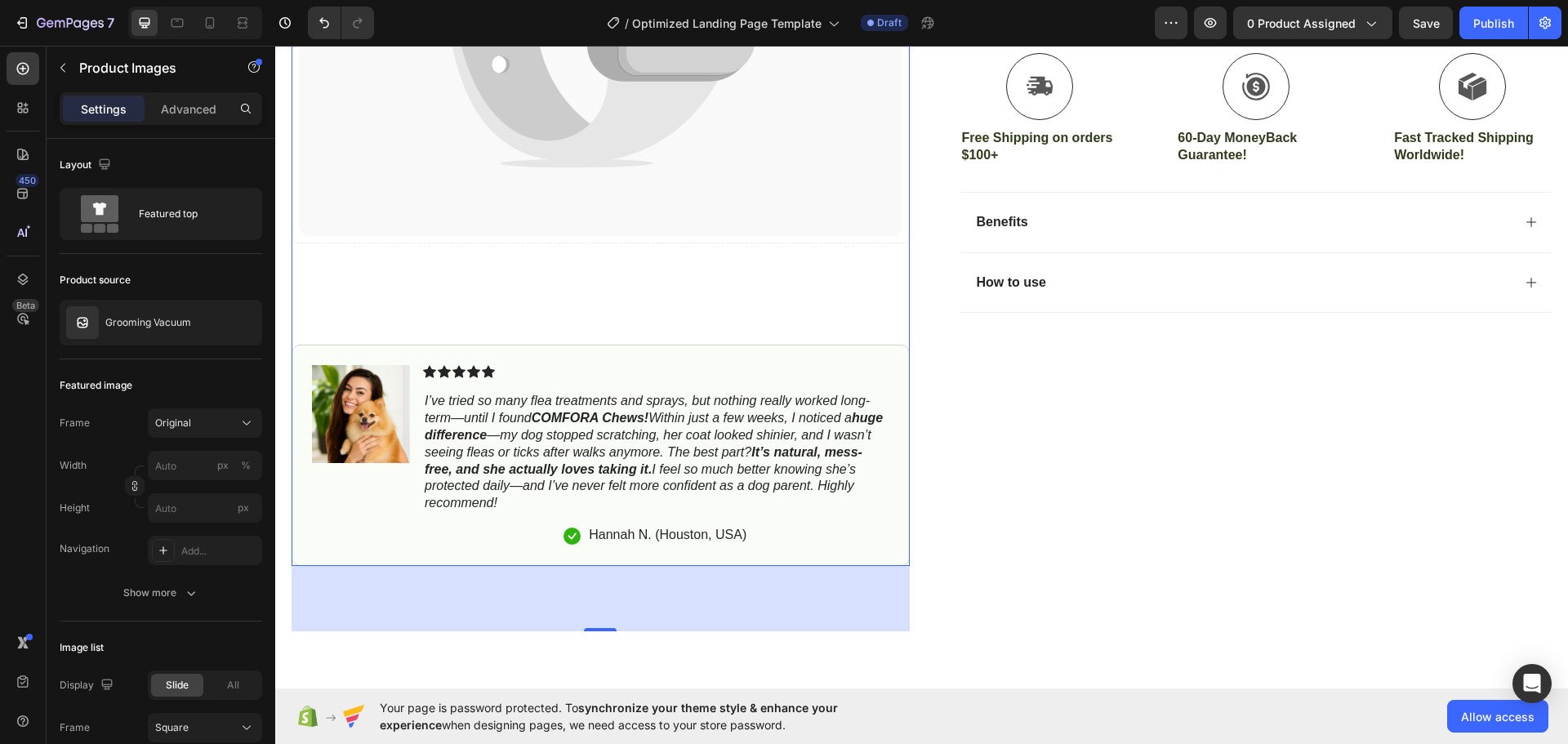 click on "450 Beta" at bounding box center [23, 339] 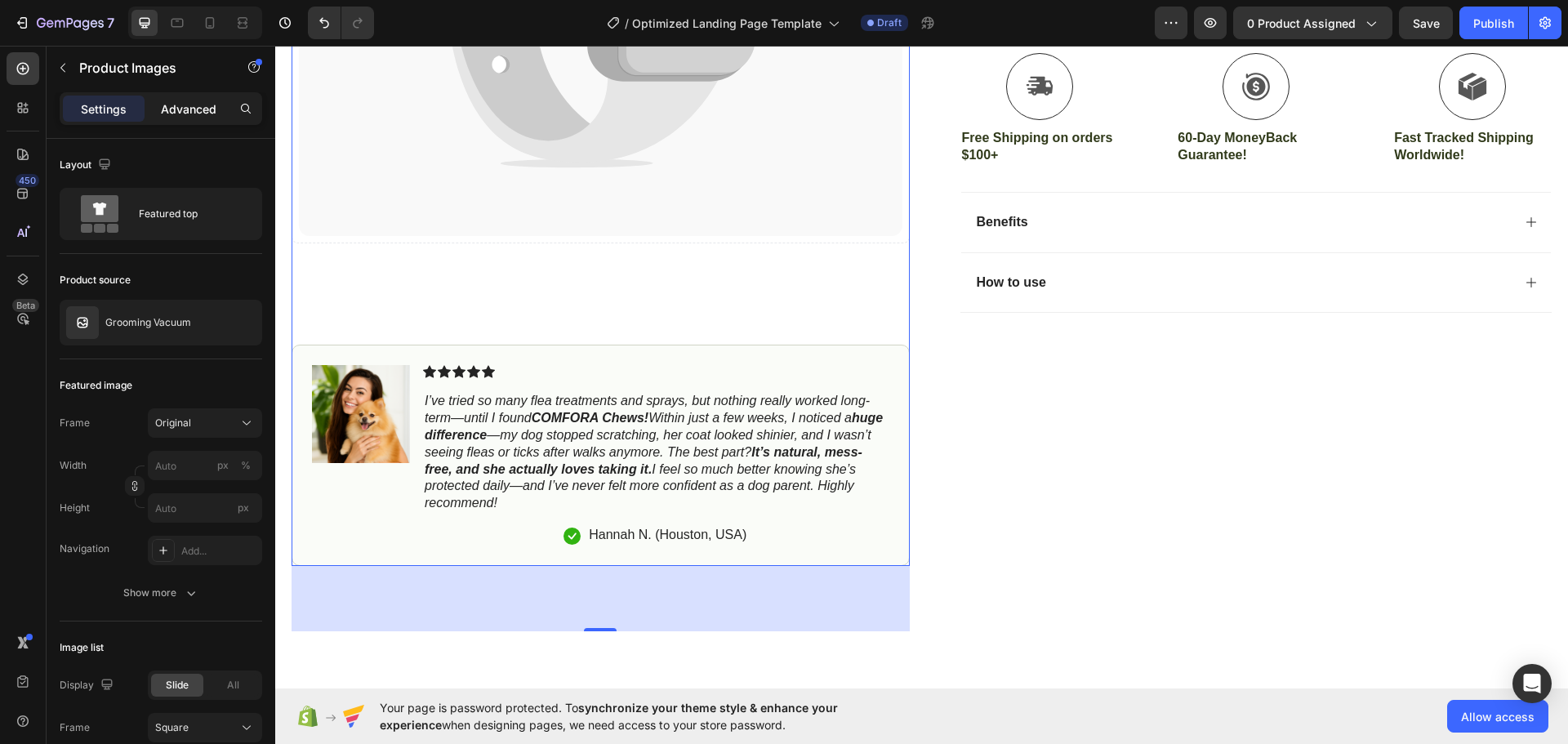 click on "Advanced" at bounding box center [189, 109] 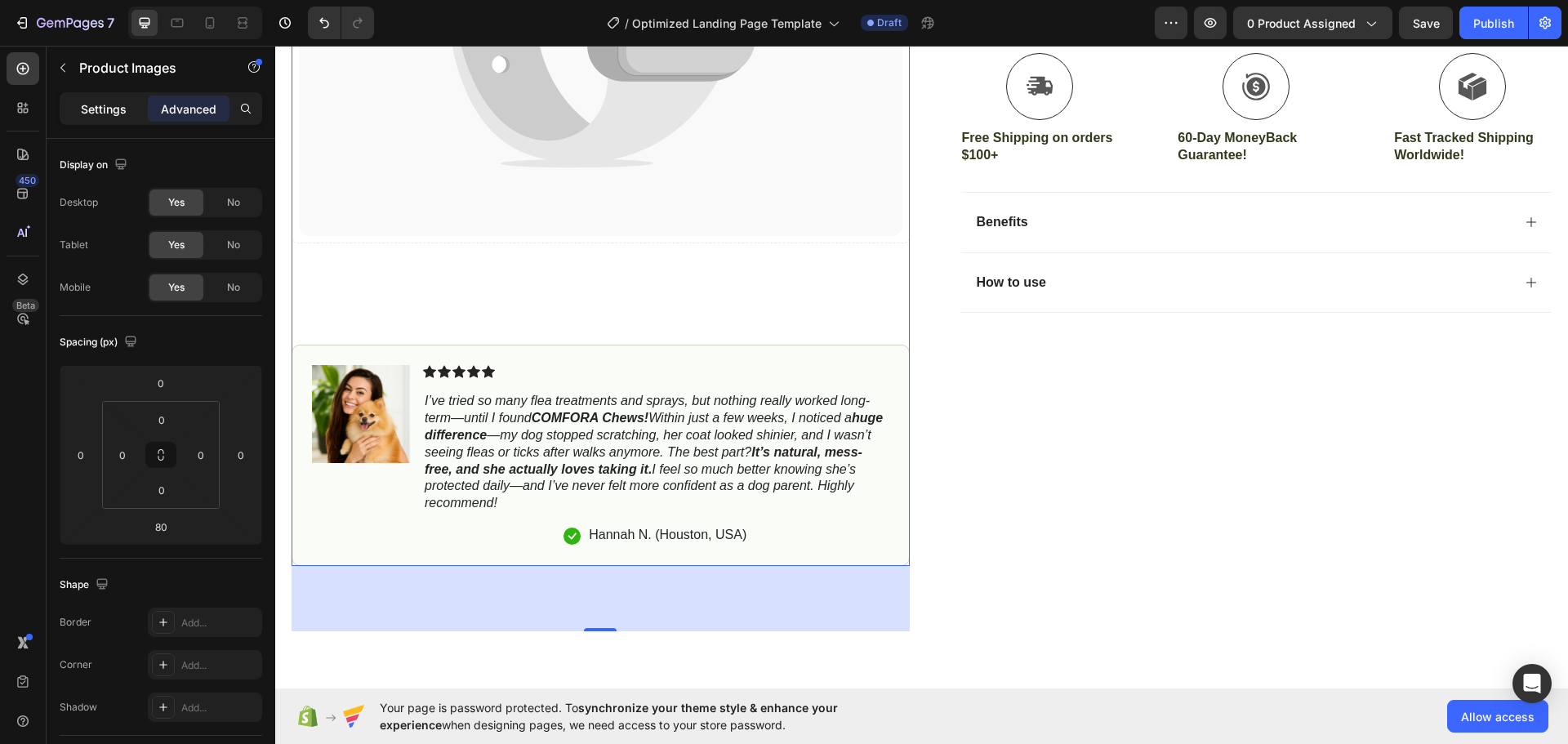 click on "Settings" 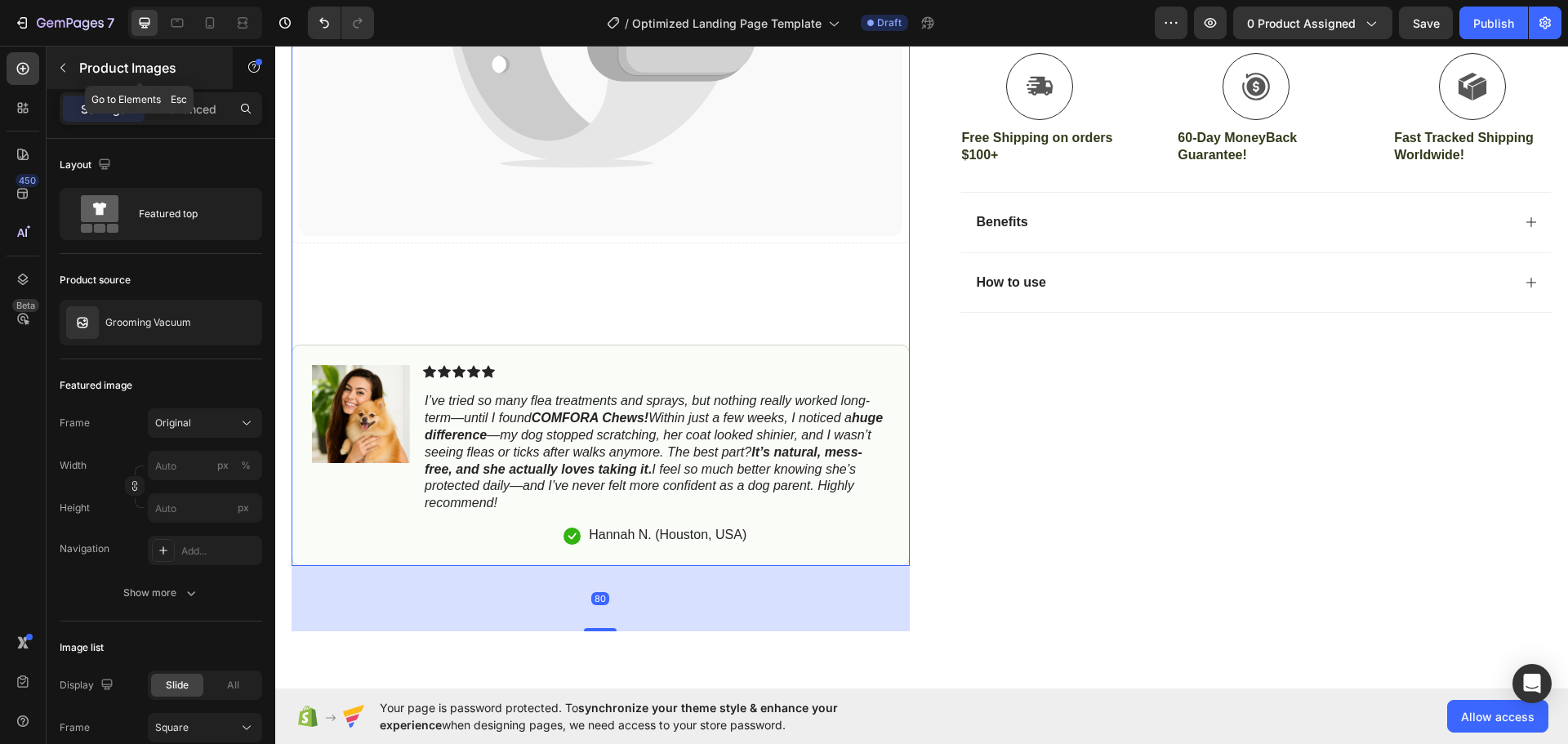 click on "Product Images" at bounding box center (149, 68) 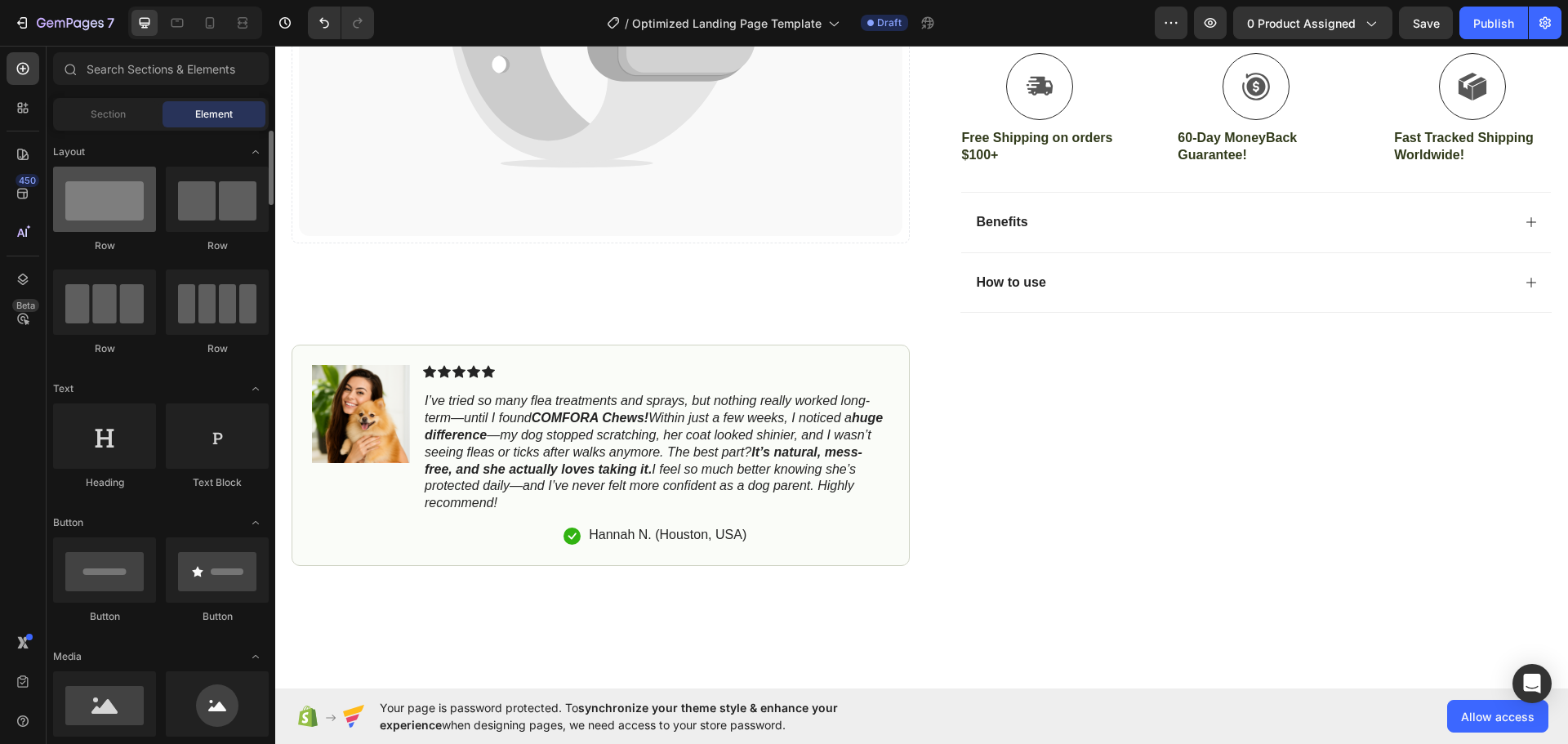 click at bounding box center (105, 199) 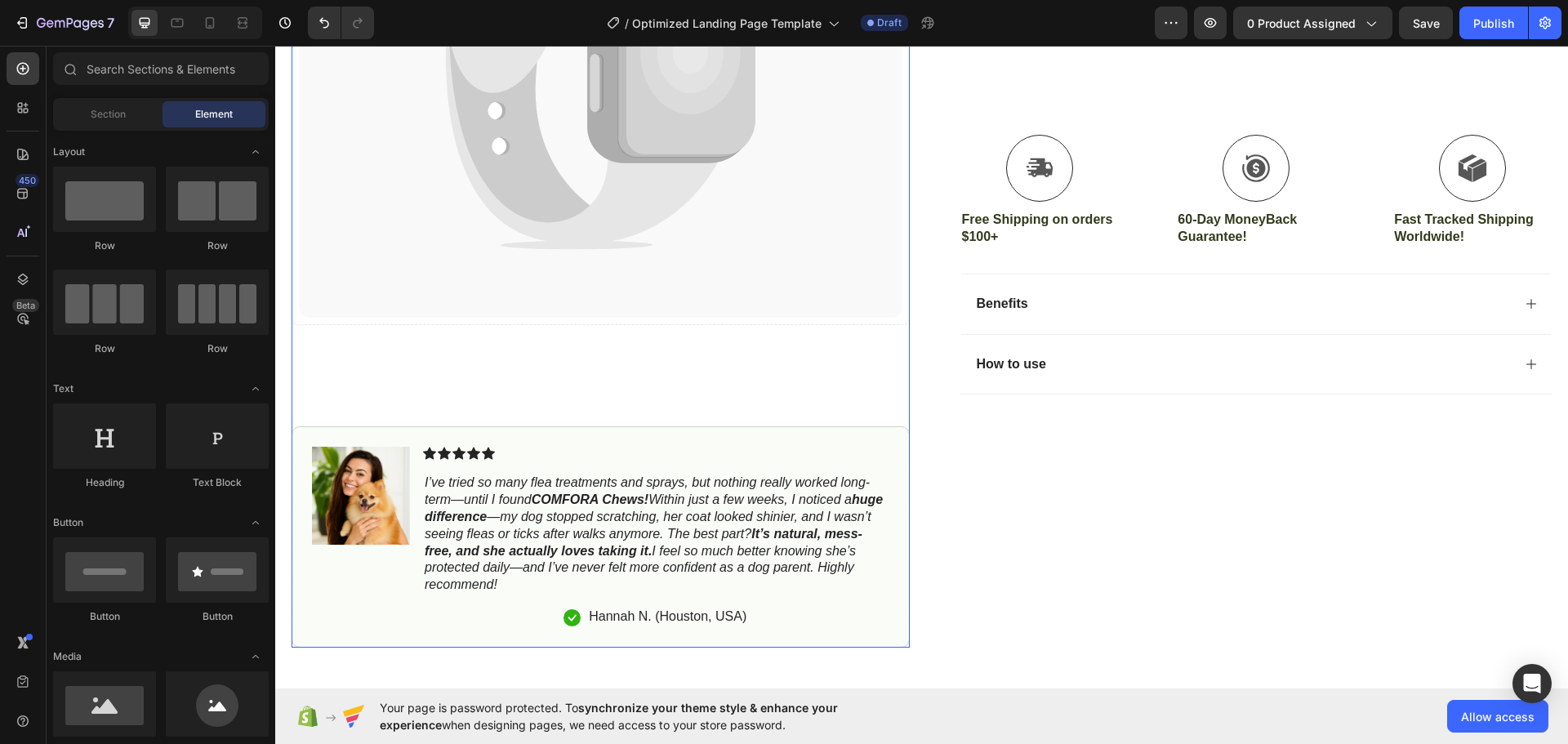 scroll, scrollTop: 653, scrollLeft: 0, axis: vertical 